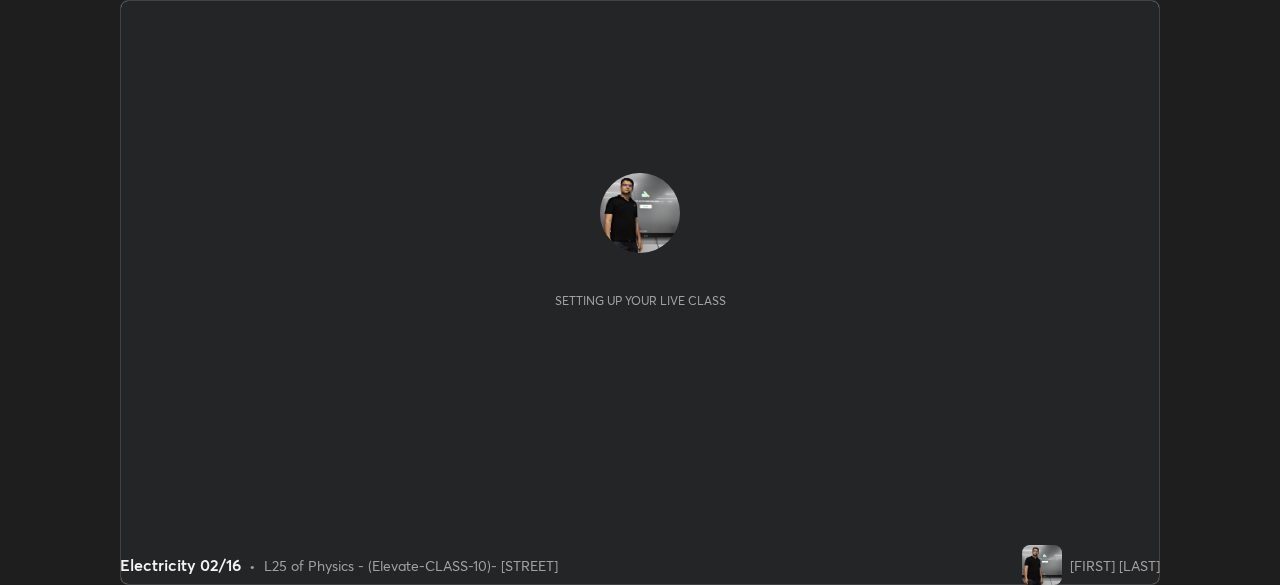 scroll, scrollTop: 0, scrollLeft: 0, axis: both 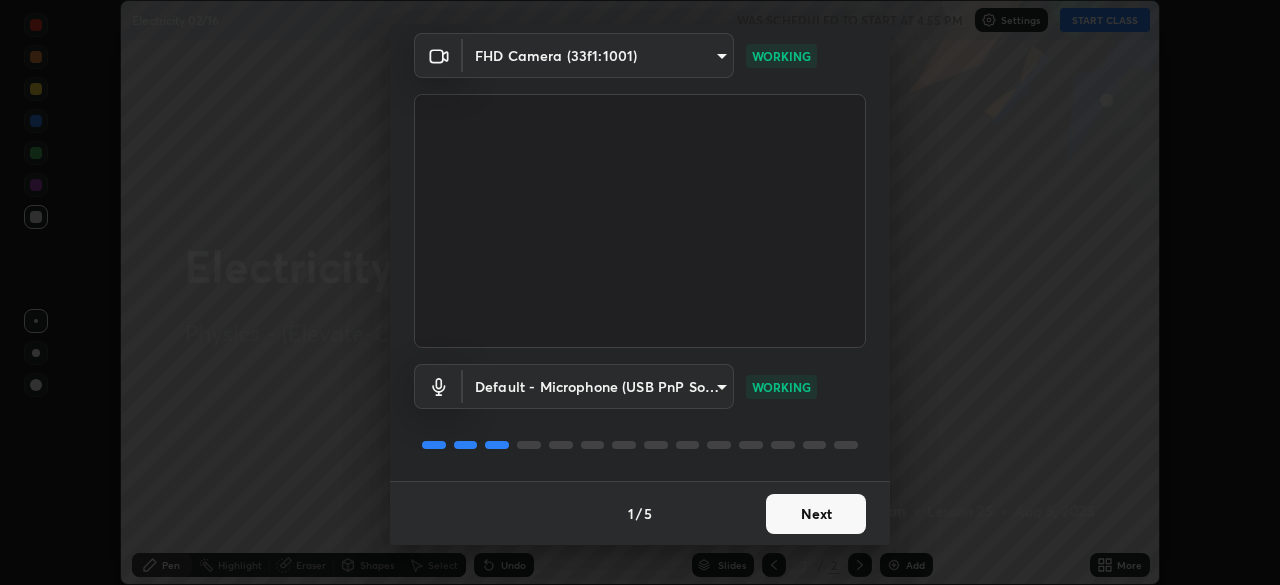 click on "Next" at bounding box center (816, 514) 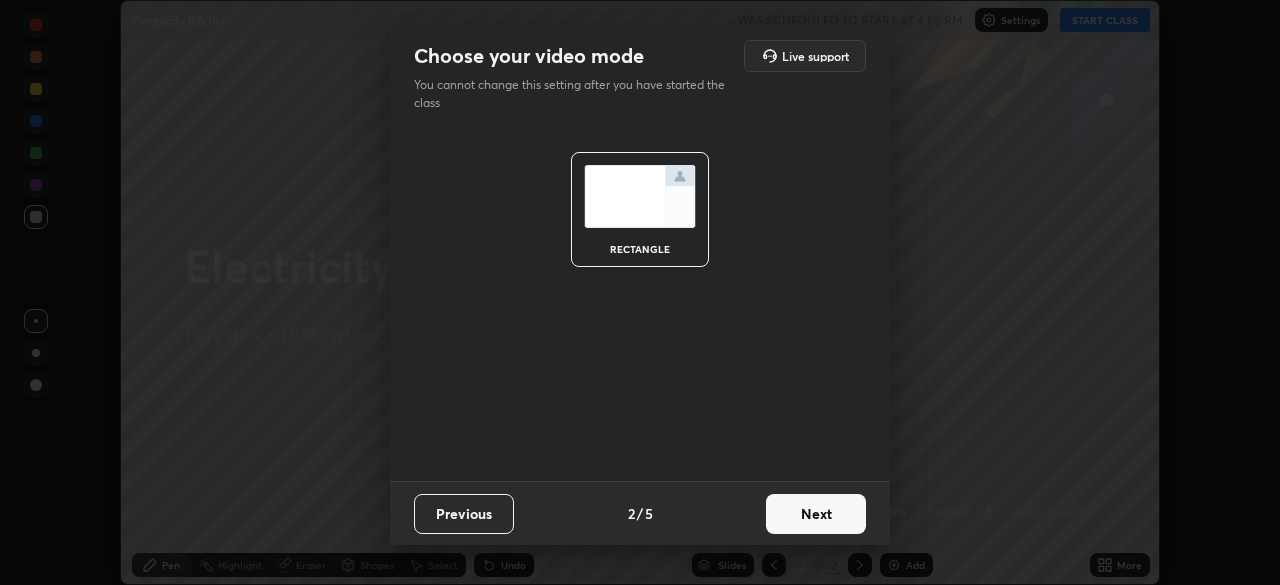 click on "Next" at bounding box center [816, 514] 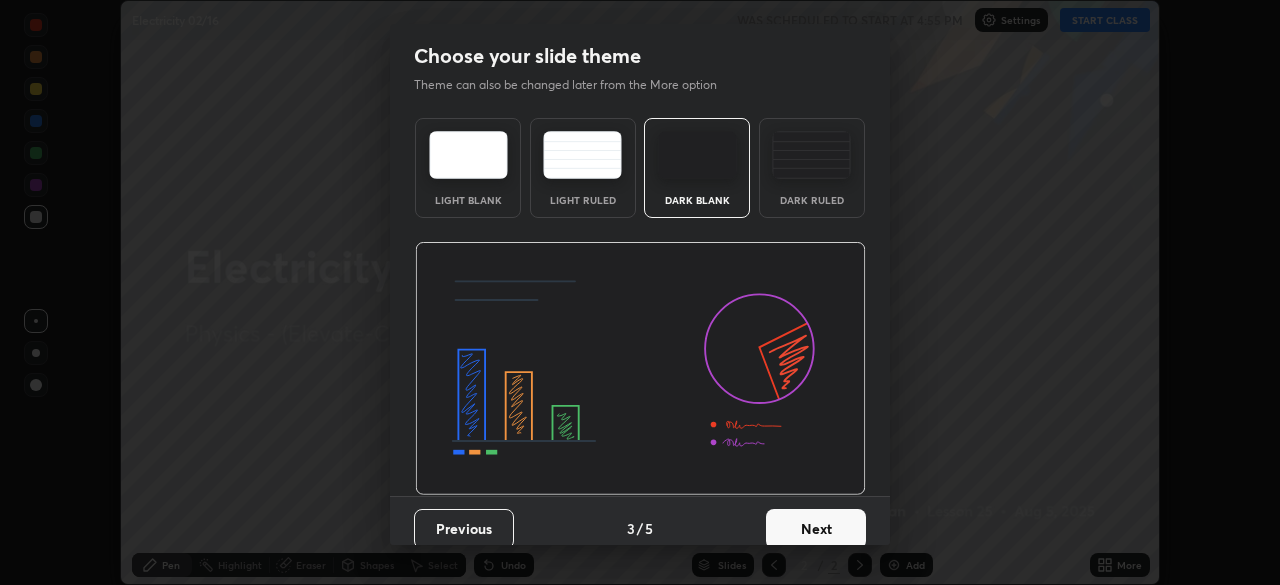 click on "Next" at bounding box center [816, 529] 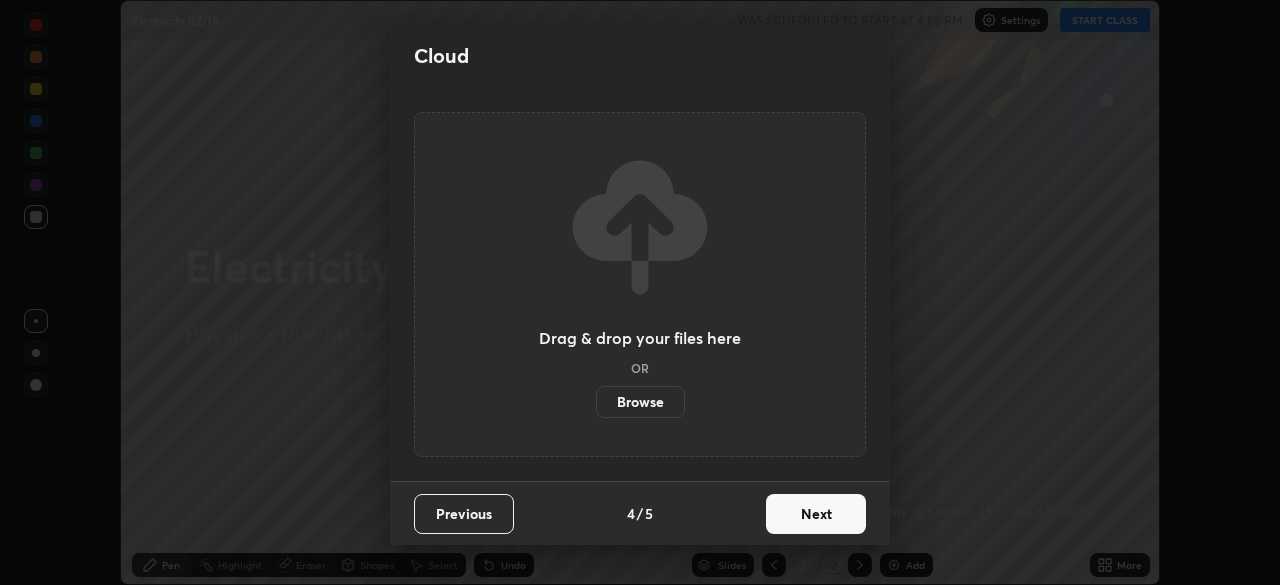 click on "Next" at bounding box center (816, 514) 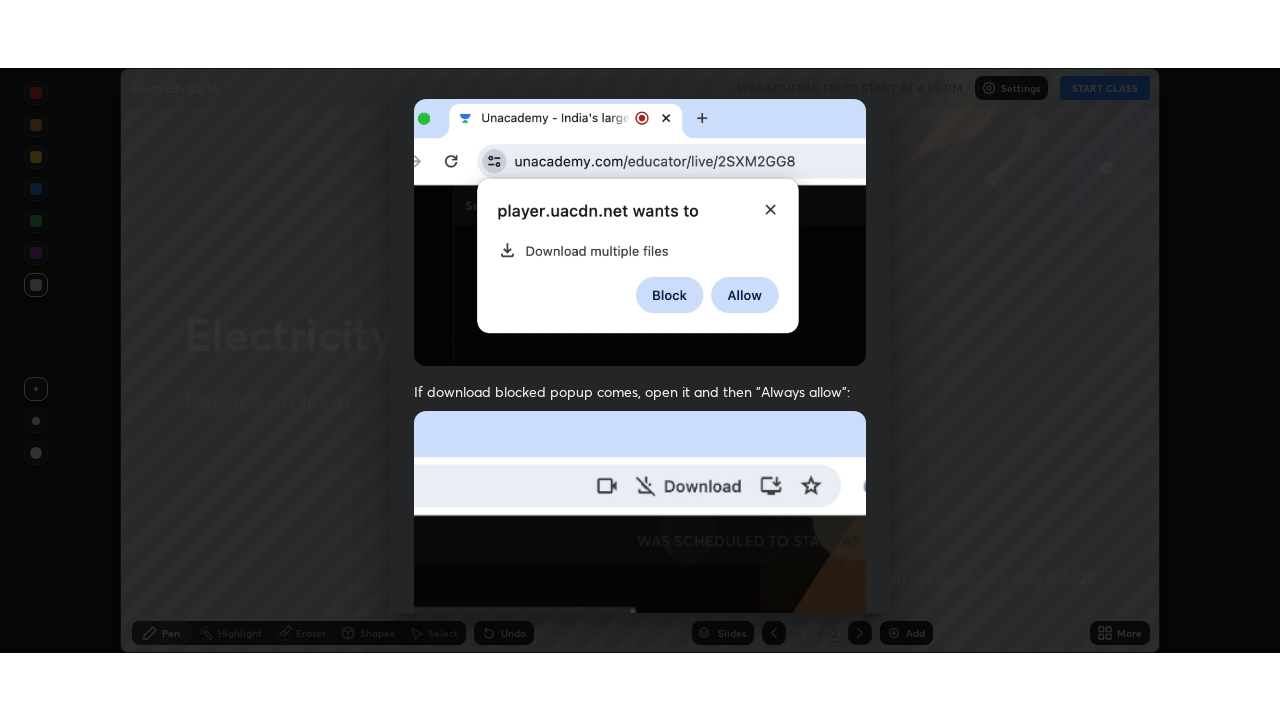 scroll, scrollTop: 479, scrollLeft: 0, axis: vertical 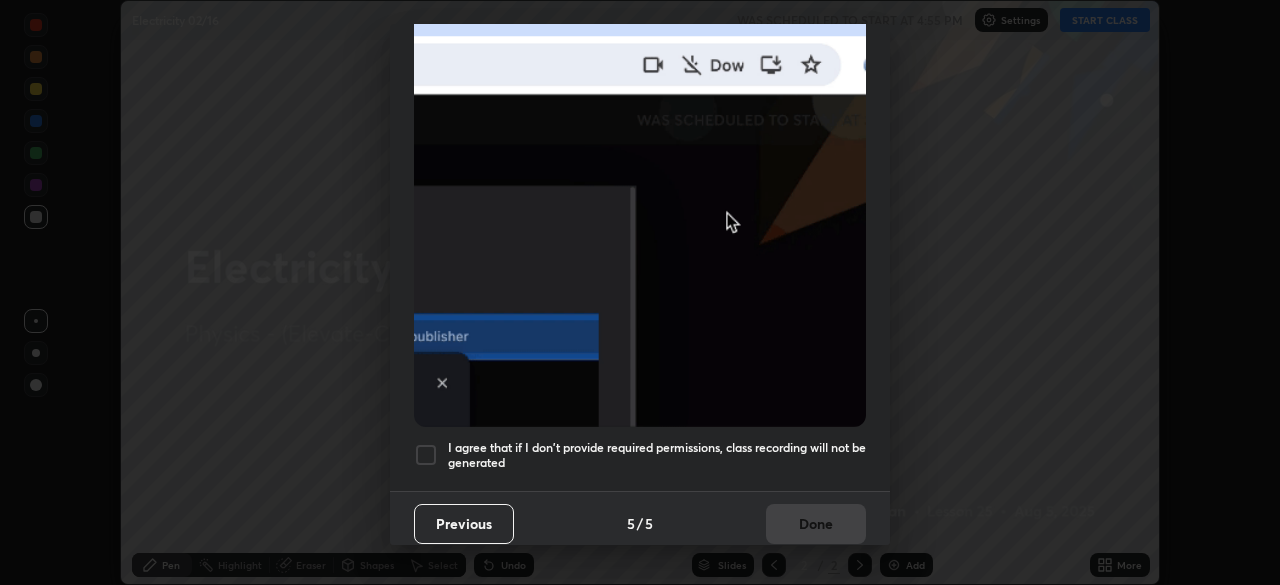 click at bounding box center [426, 455] 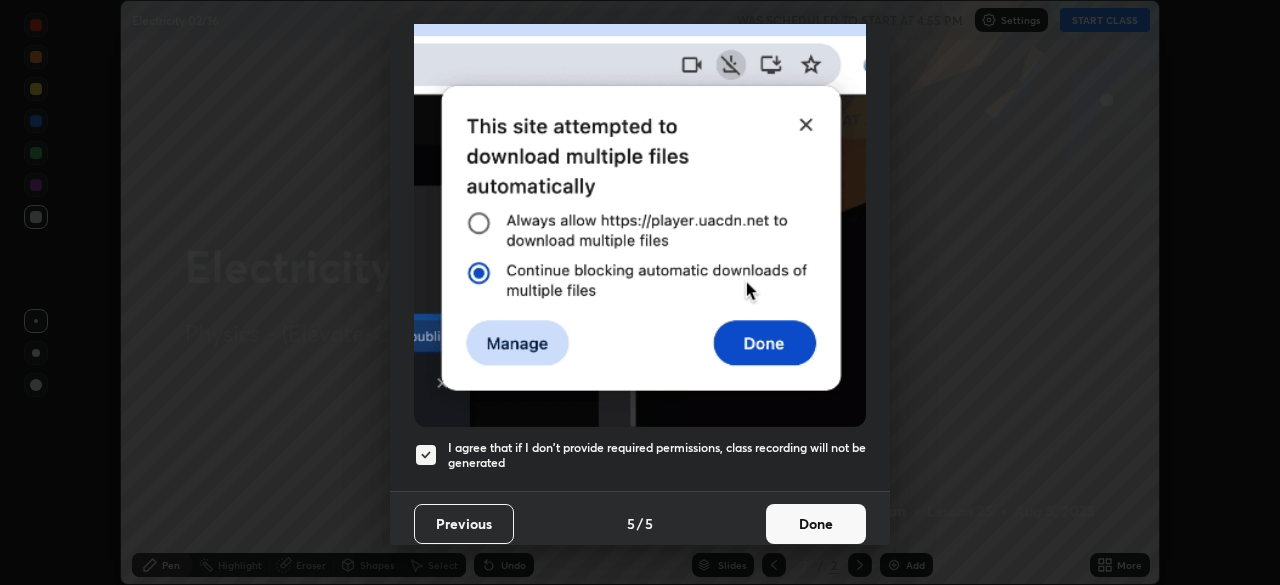 click on "Done" at bounding box center (816, 524) 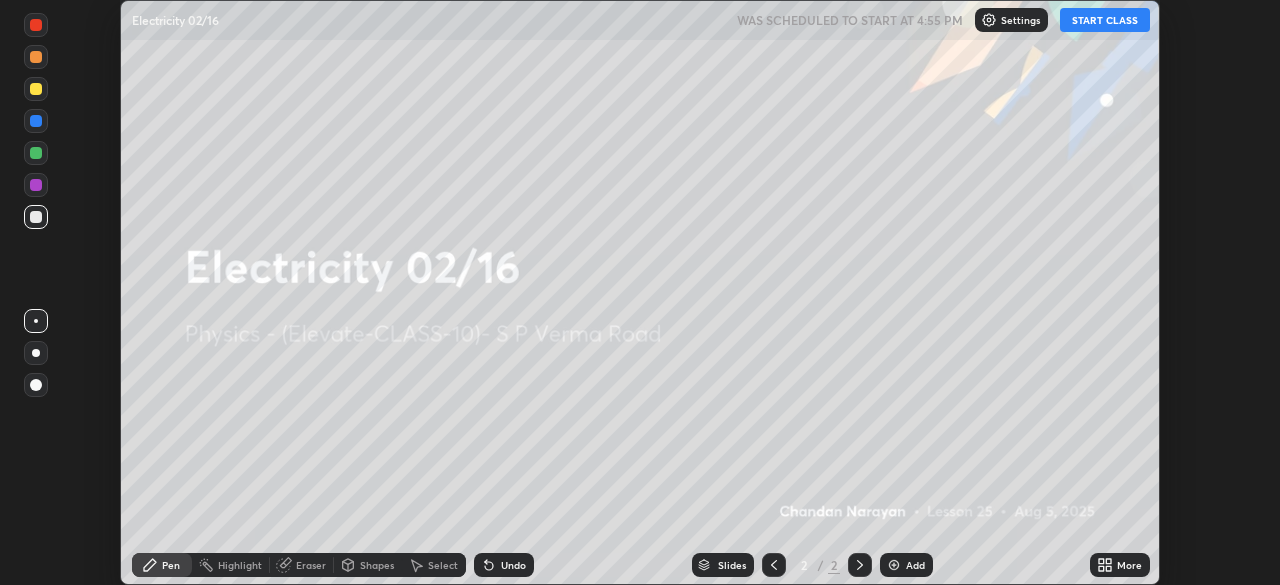click 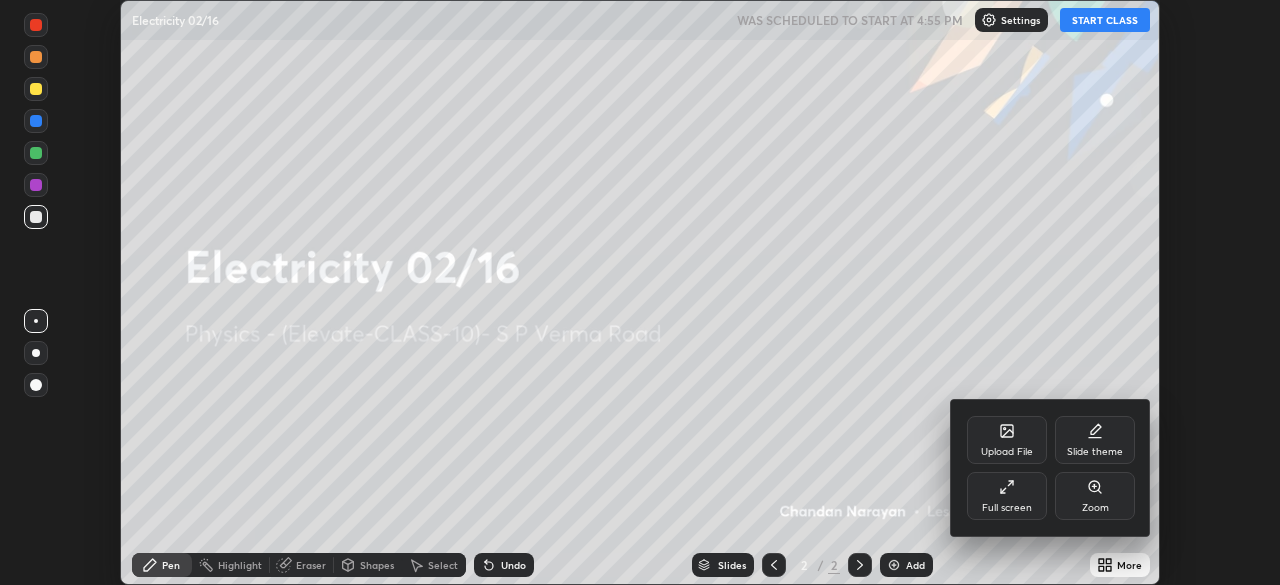click on "Full screen" at bounding box center [1007, 496] 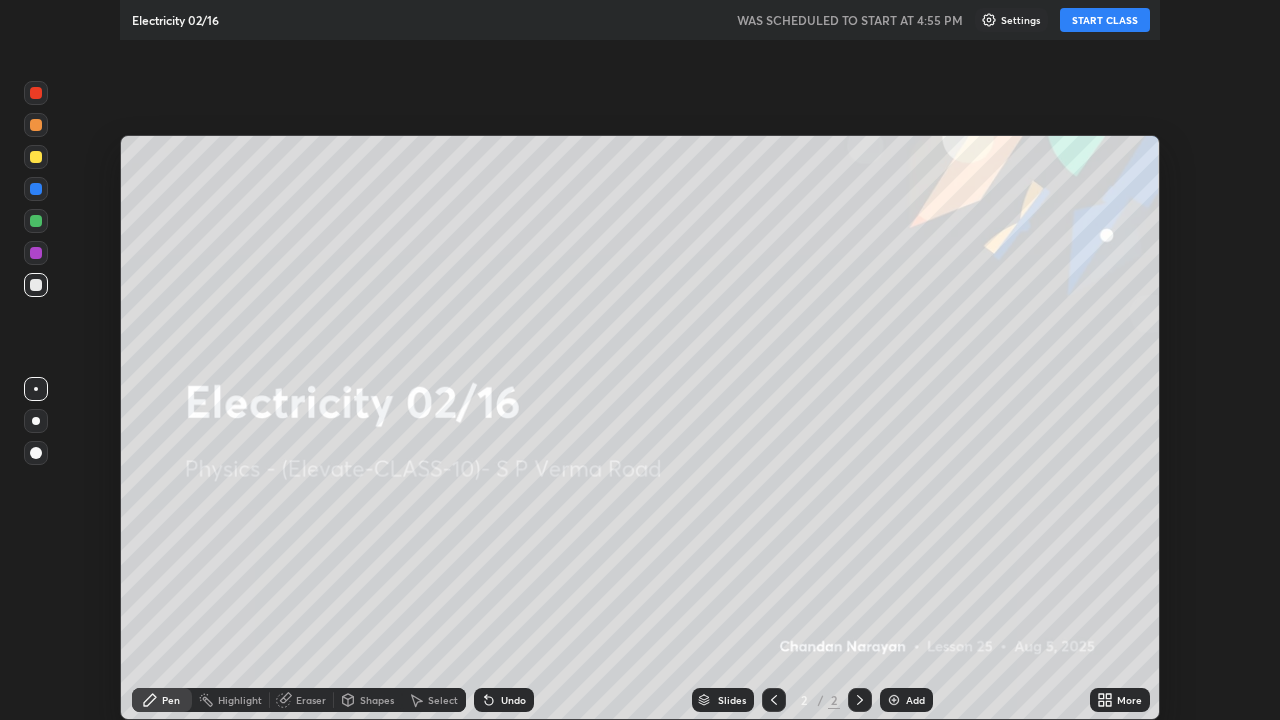 scroll, scrollTop: 99280, scrollLeft: 98720, axis: both 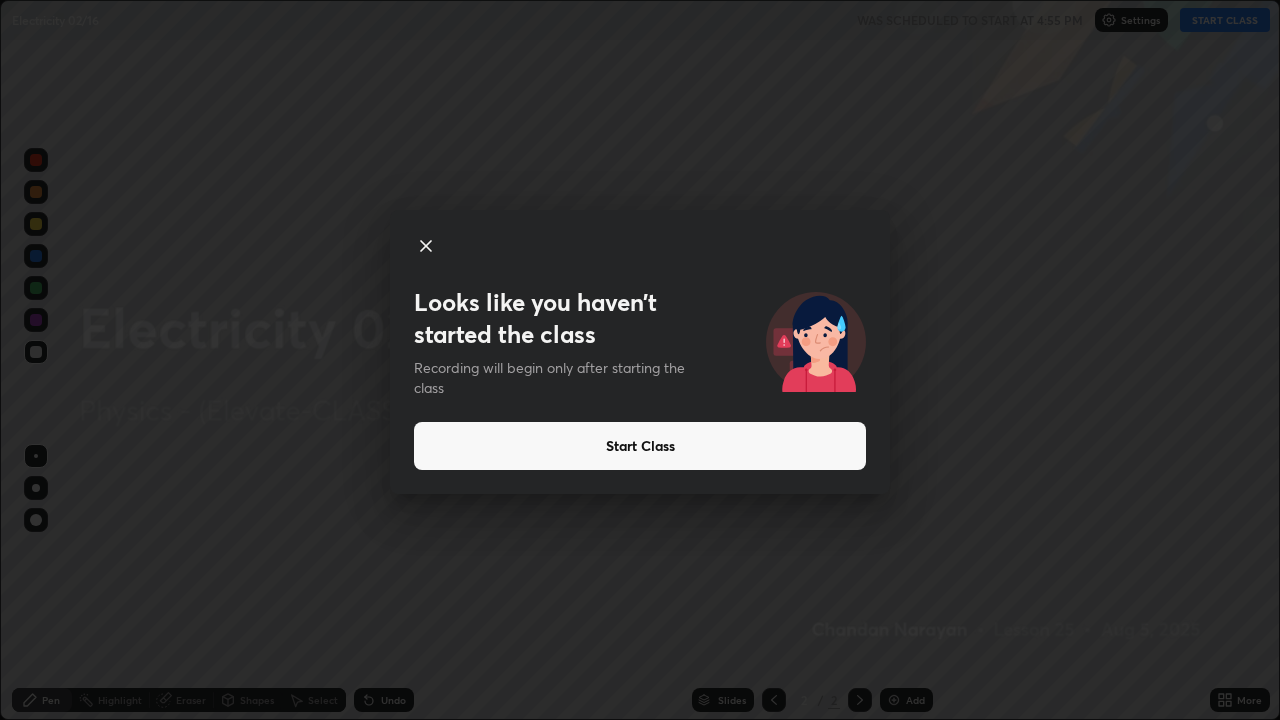 click on "Start Class" at bounding box center (640, 446) 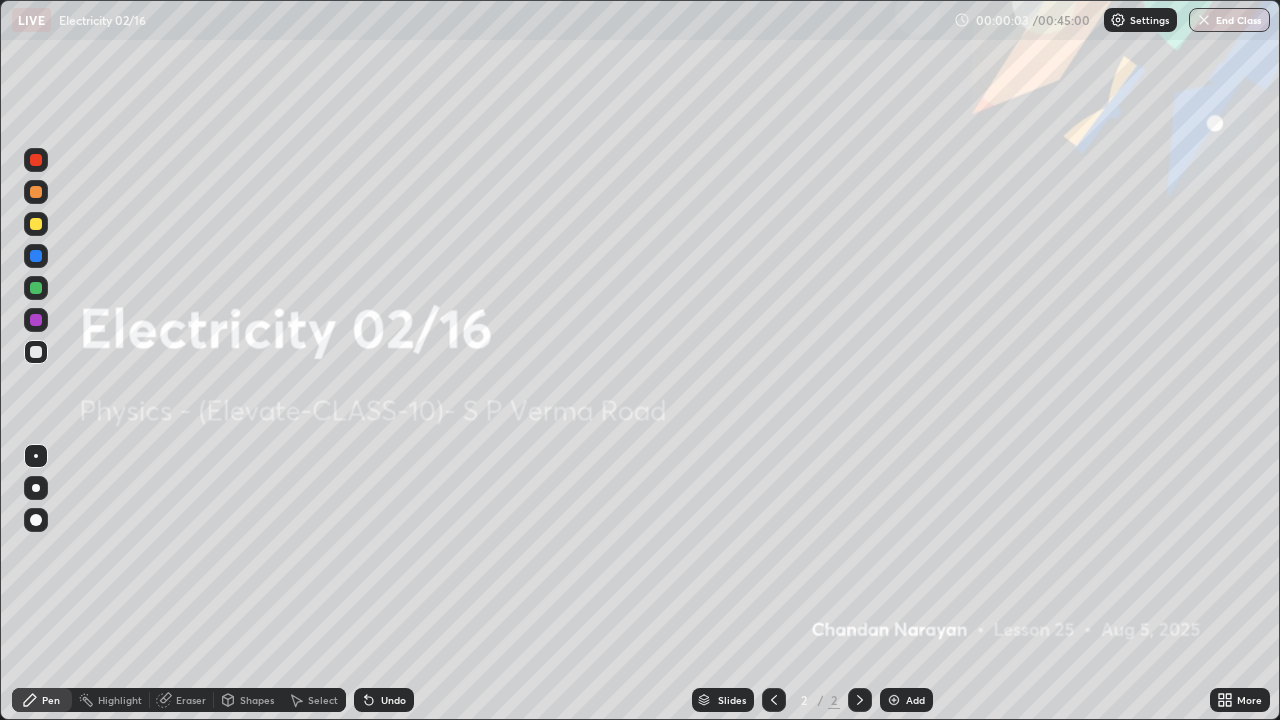 click at bounding box center [894, 700] 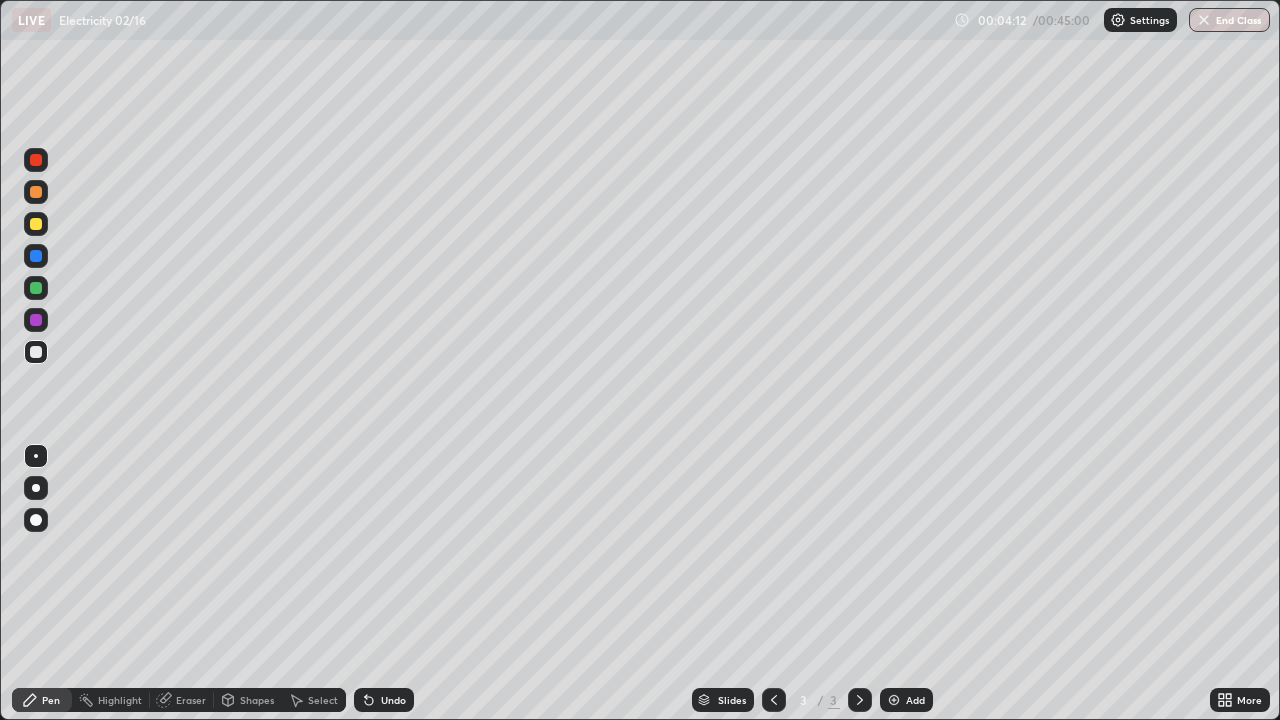click at bounding box center [36, 224] 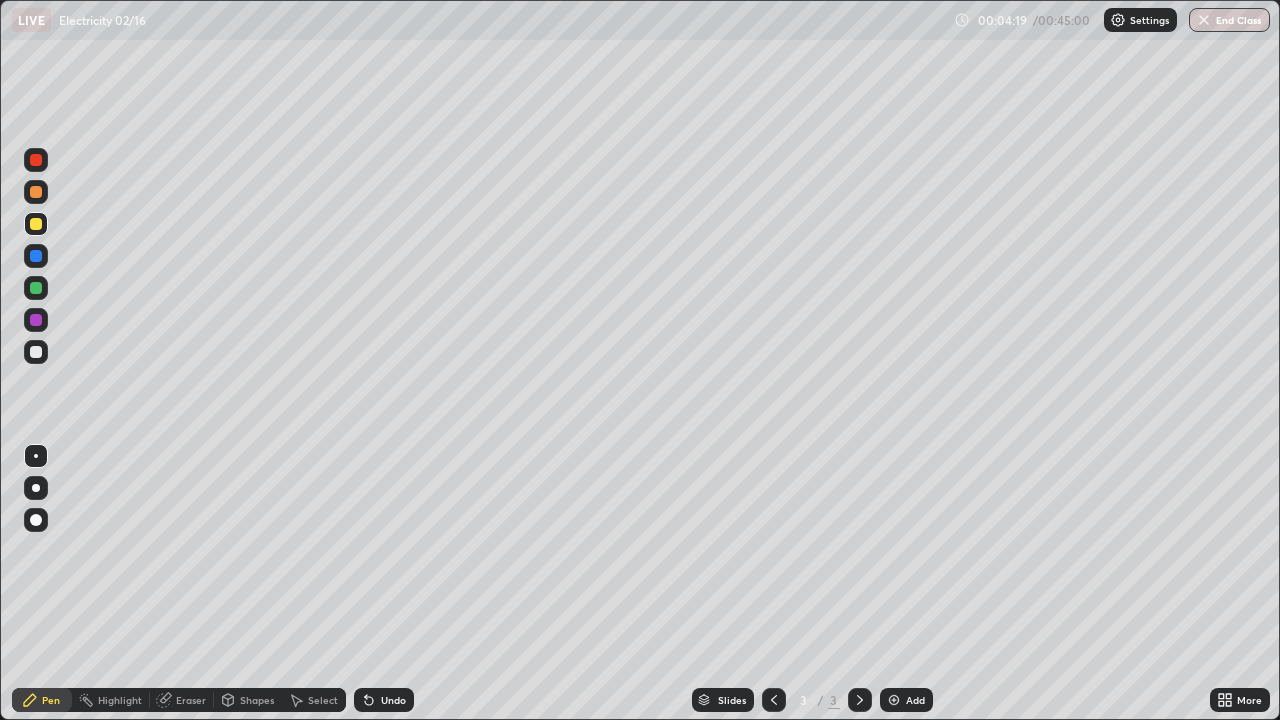 click on "Undo" at bounding box center (393, 700) 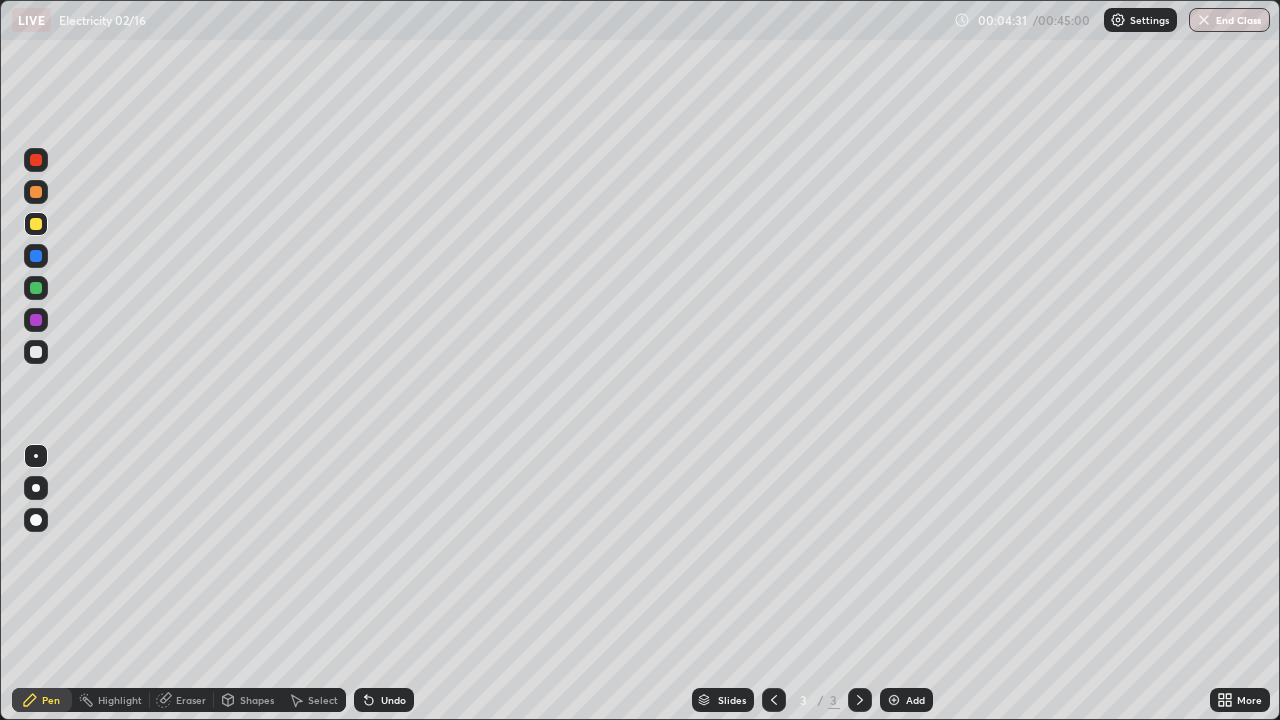 click on "Undo" at bounding box center (393, 700) 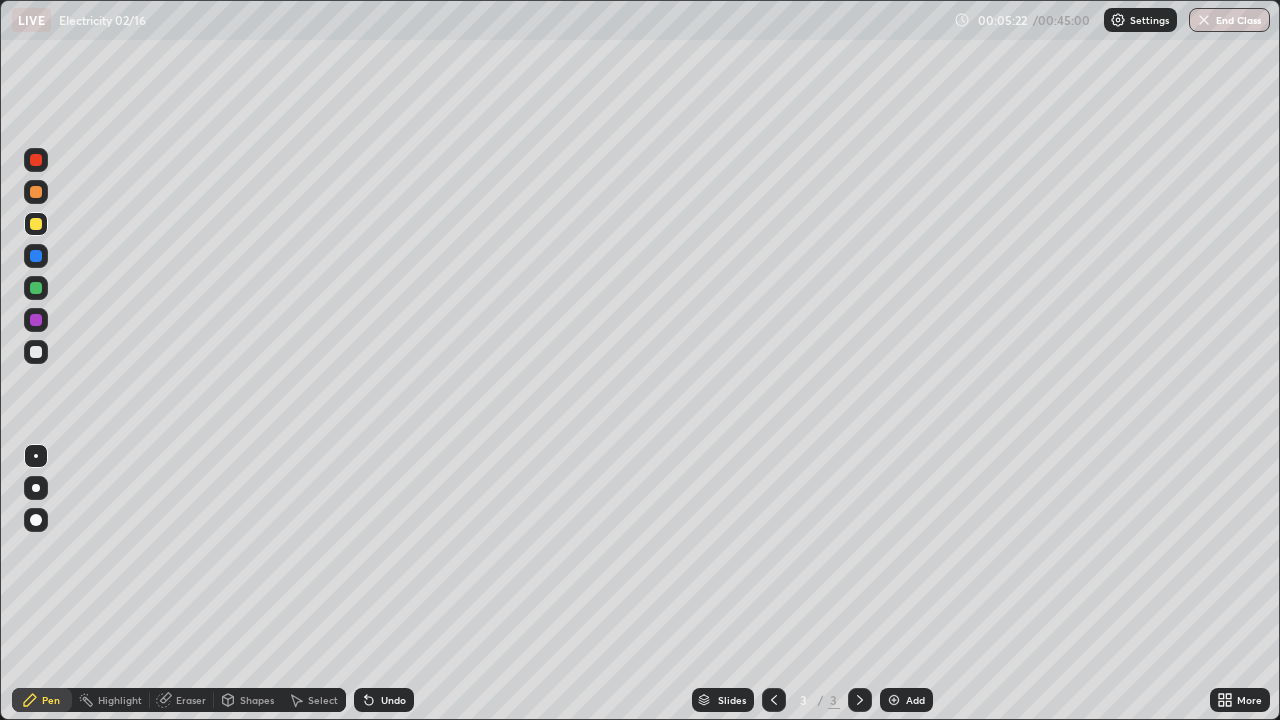 click at bounding box center (36, 352) 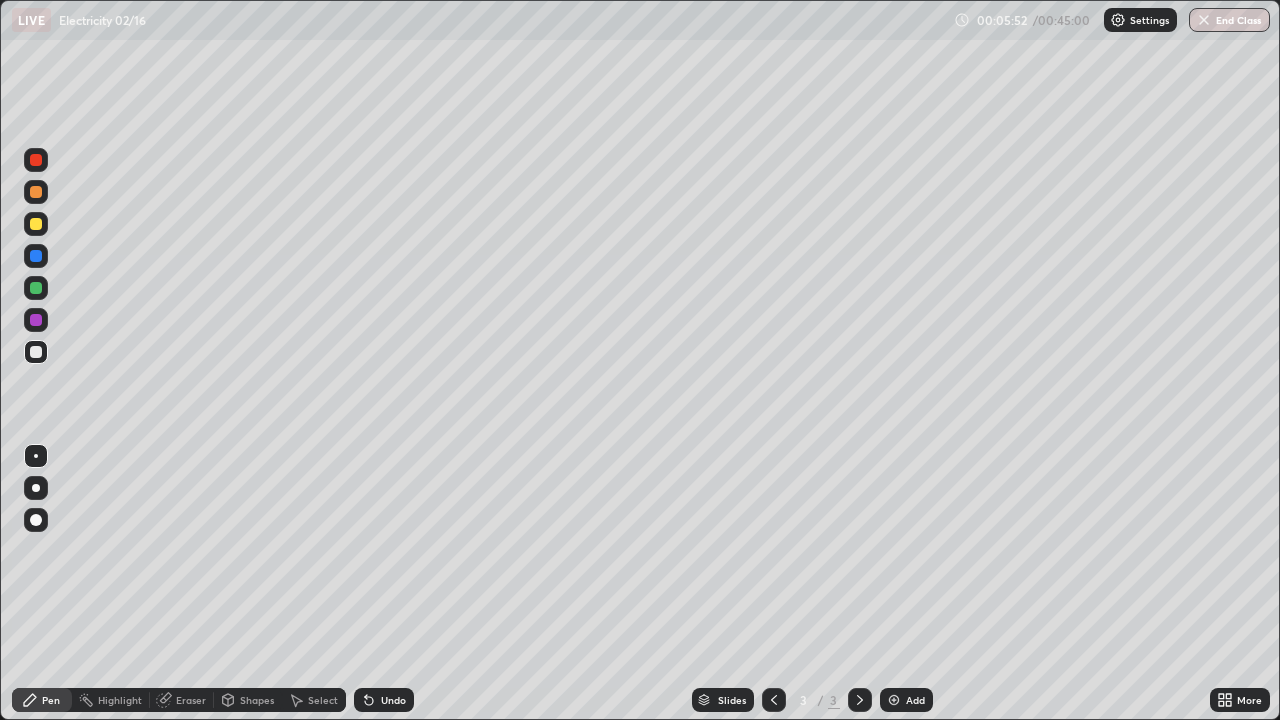 click on "Undo" at bounding box center (384, 700) 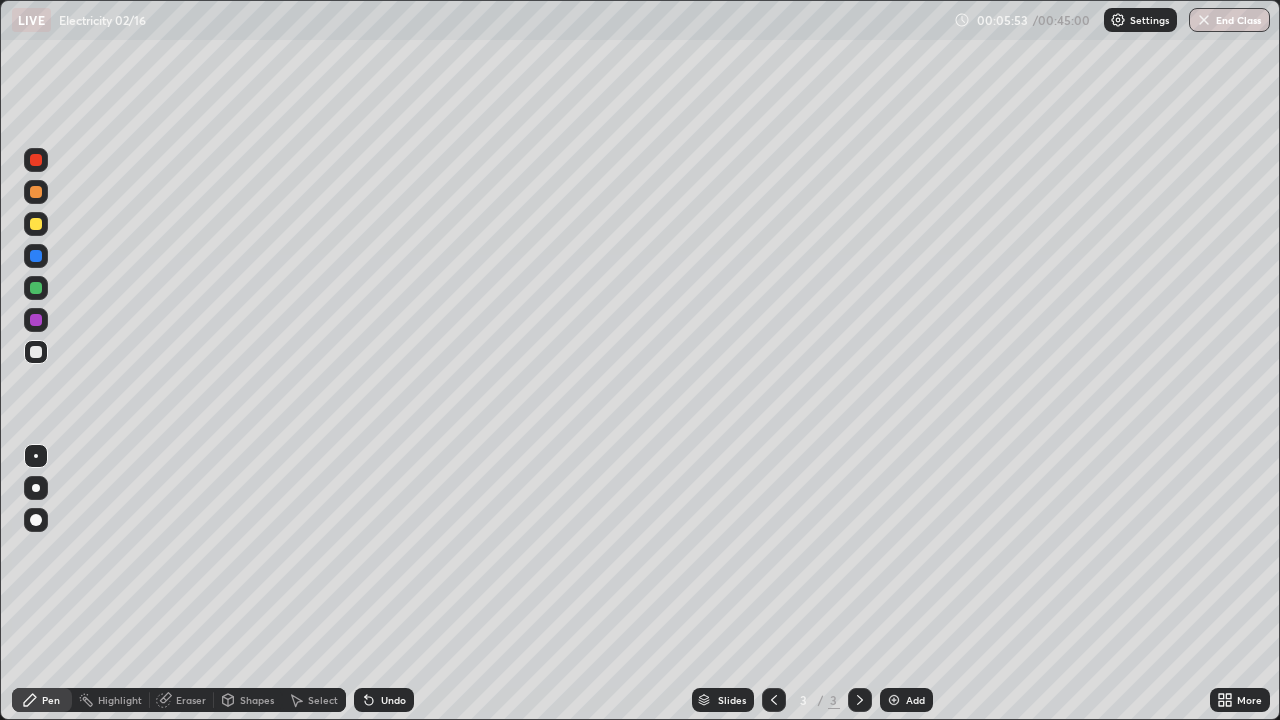 click on "Undo" at bounding box center (393, 700) 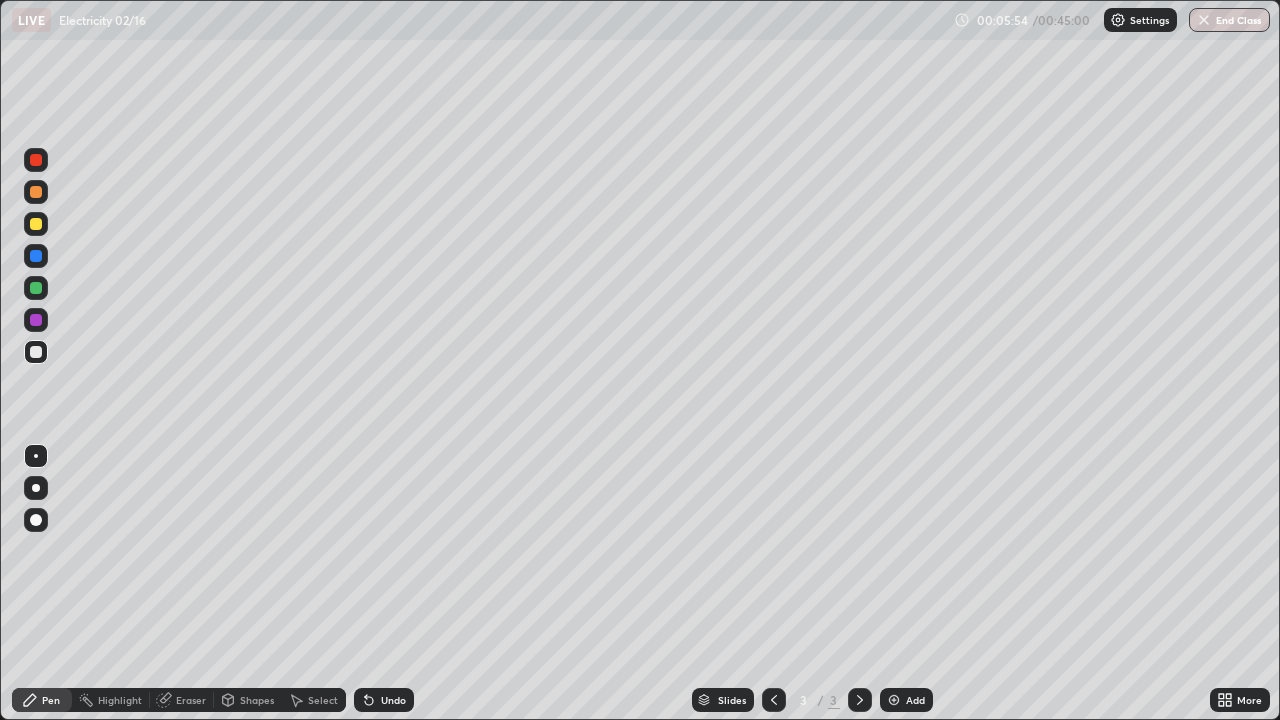 click 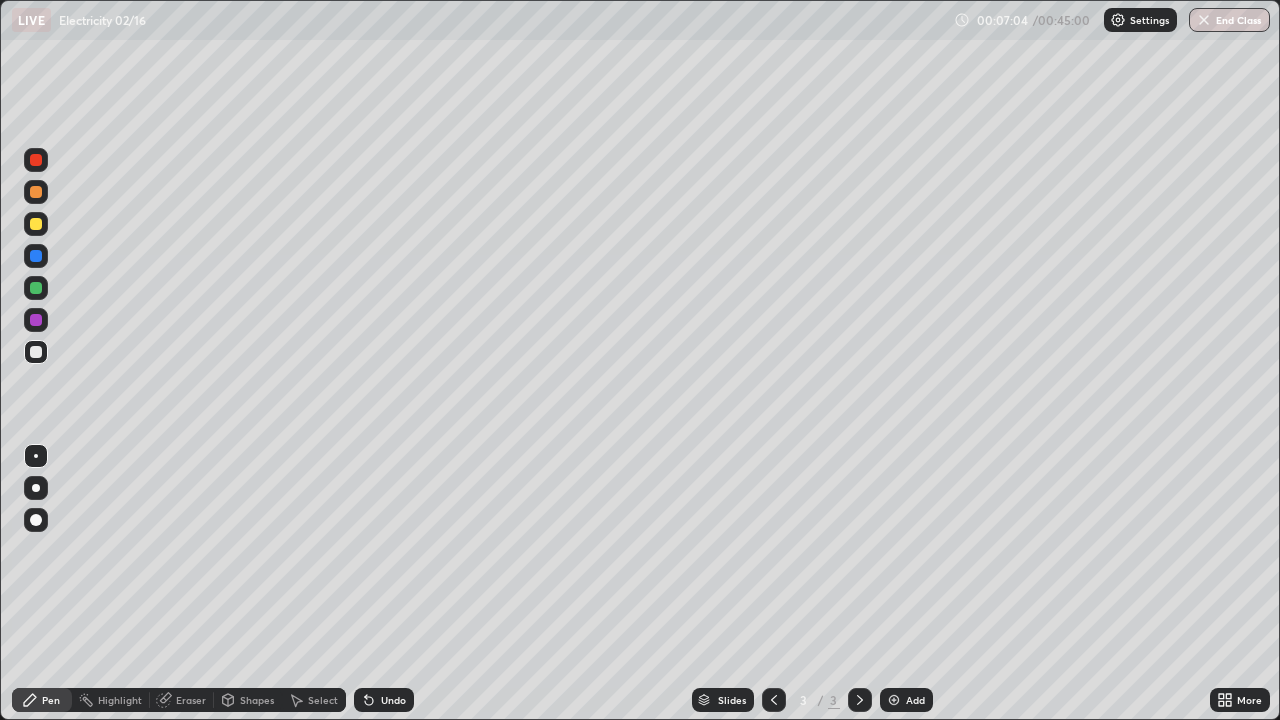 click at bounding box center [894, 700] 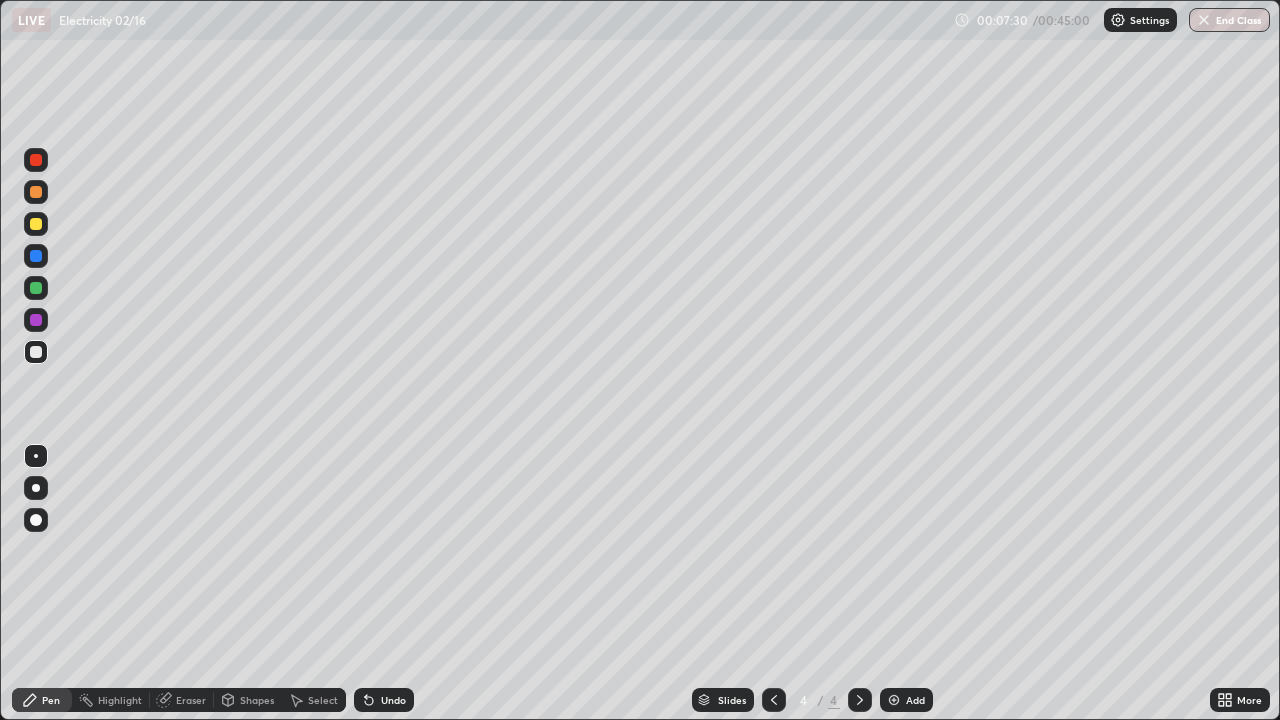 click on "Undo" at bounding box center [384, 700] 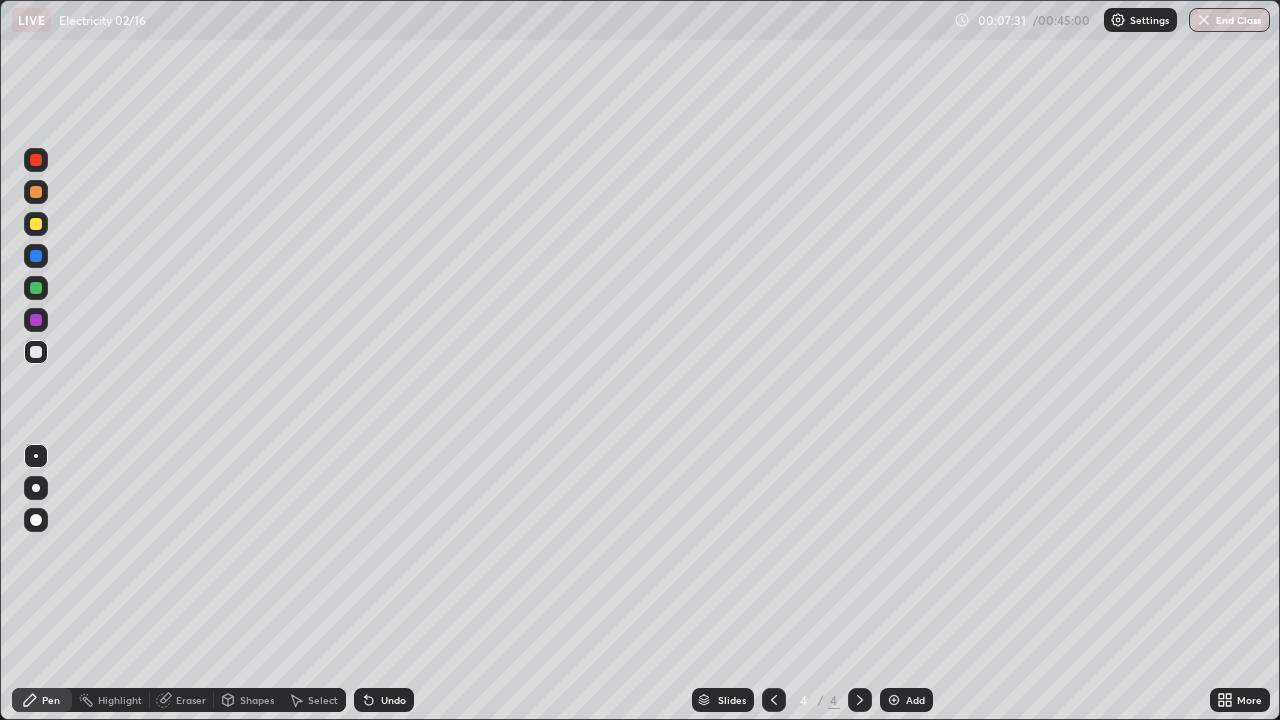 click at bounding box center (36, 224) 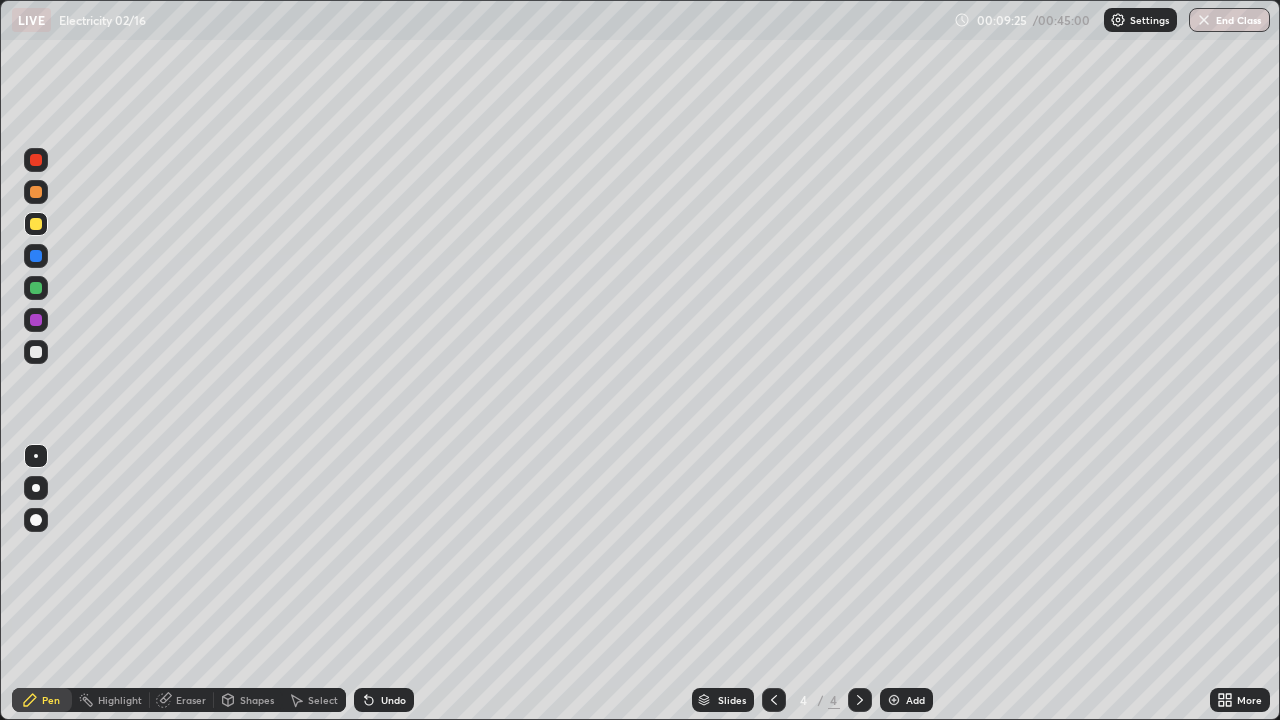 click at bounding box center (36, 352) 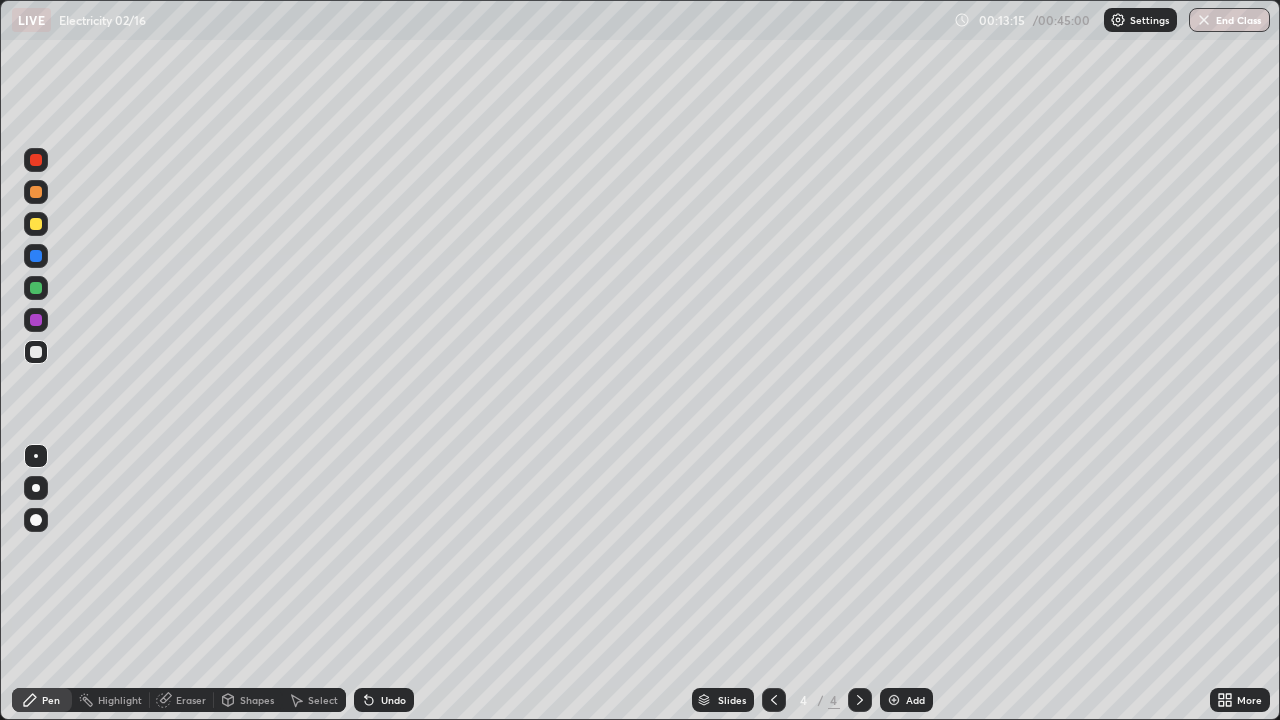 click at bounding box center [36, 224] 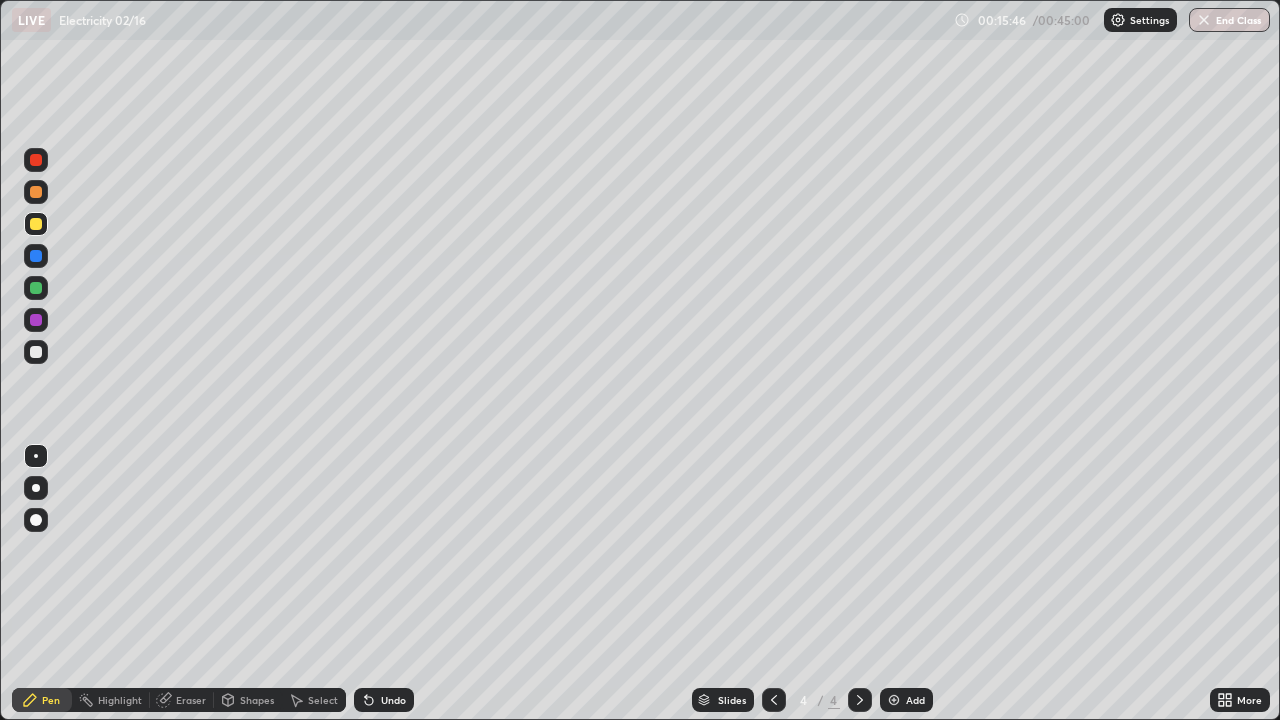 click at bounding box center (36, 160) 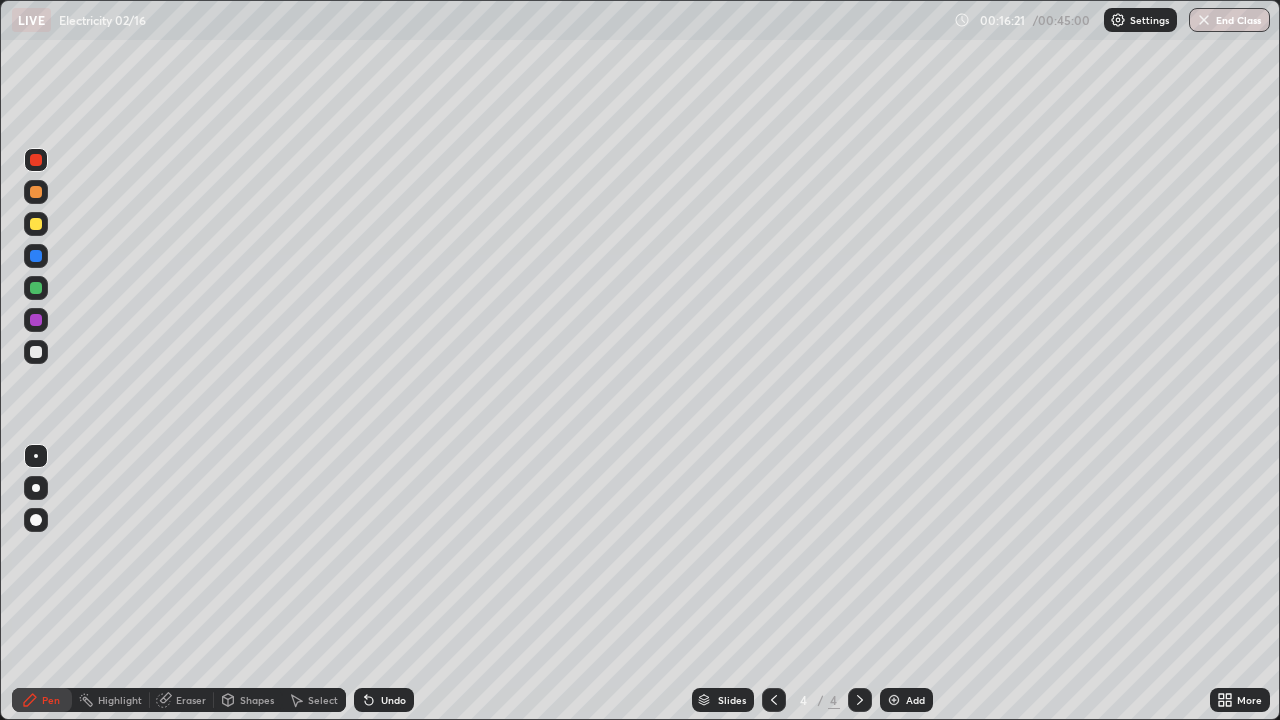 click on "Undo" at bounding box center [393, 700] 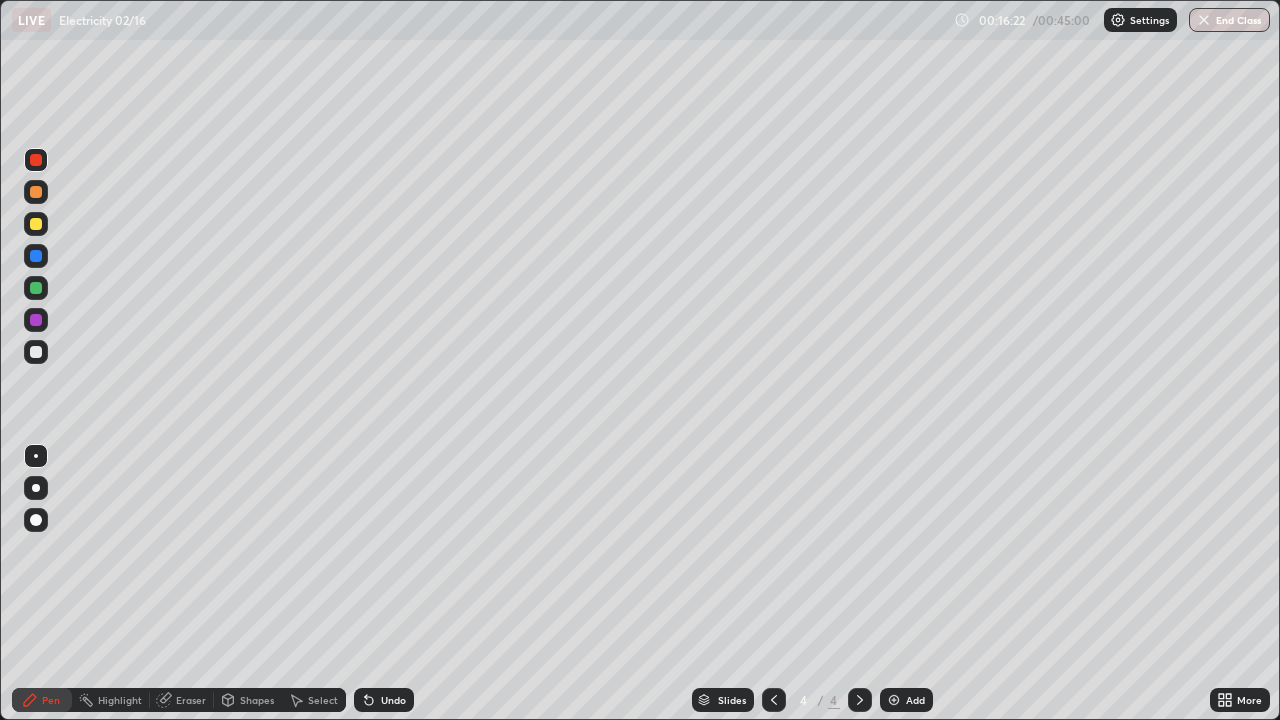 click at bounding box center (36, 352) 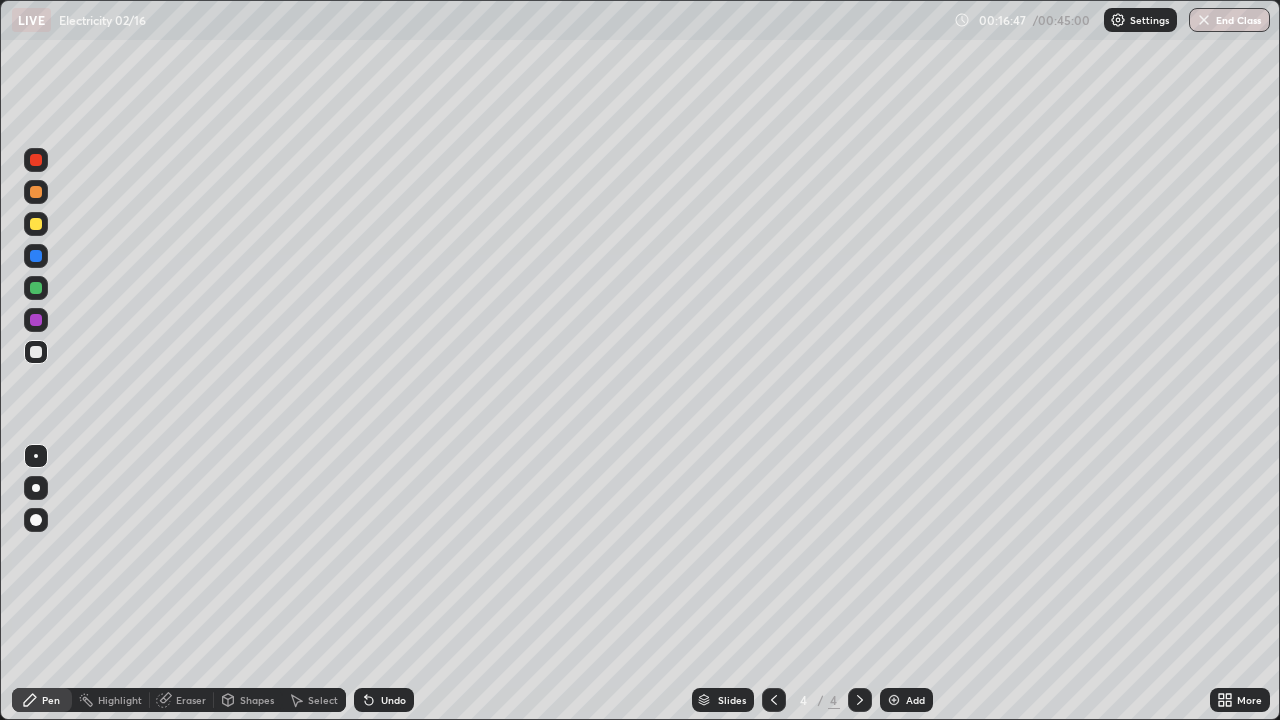 click on "Undo" at bounding box center (393, 700) 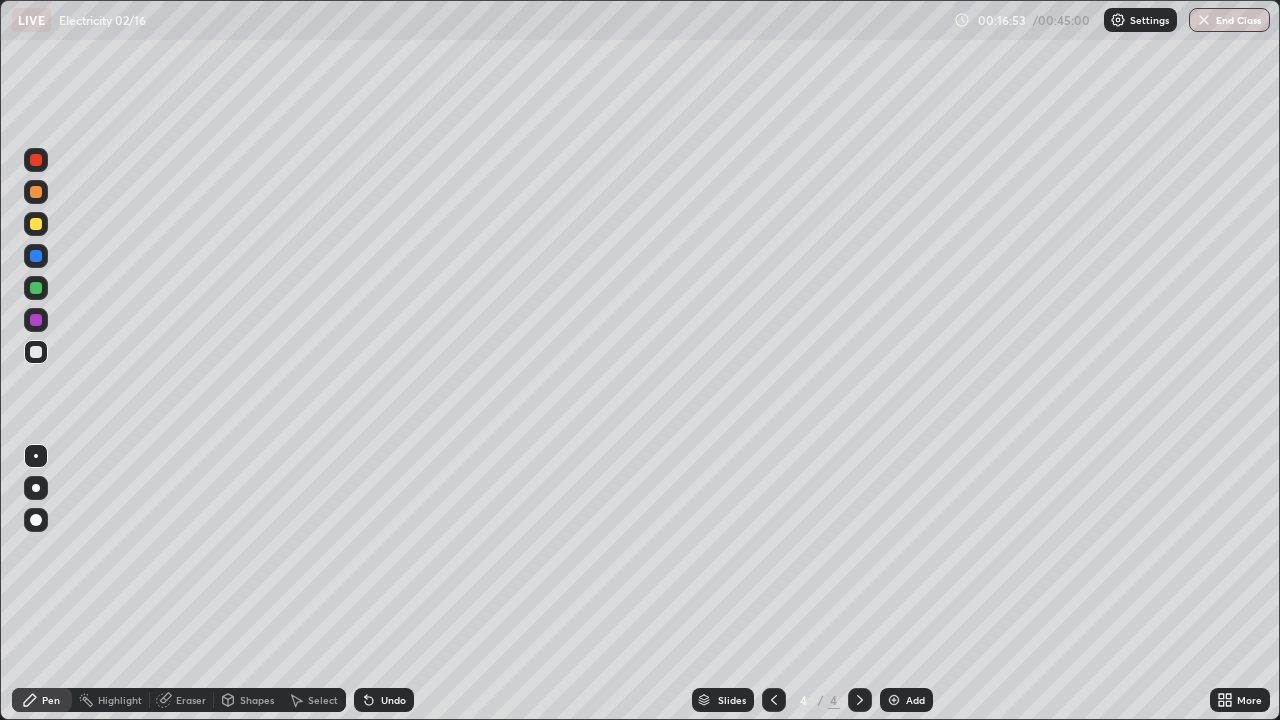 click on "Undo" at bounding box center (393, 700) 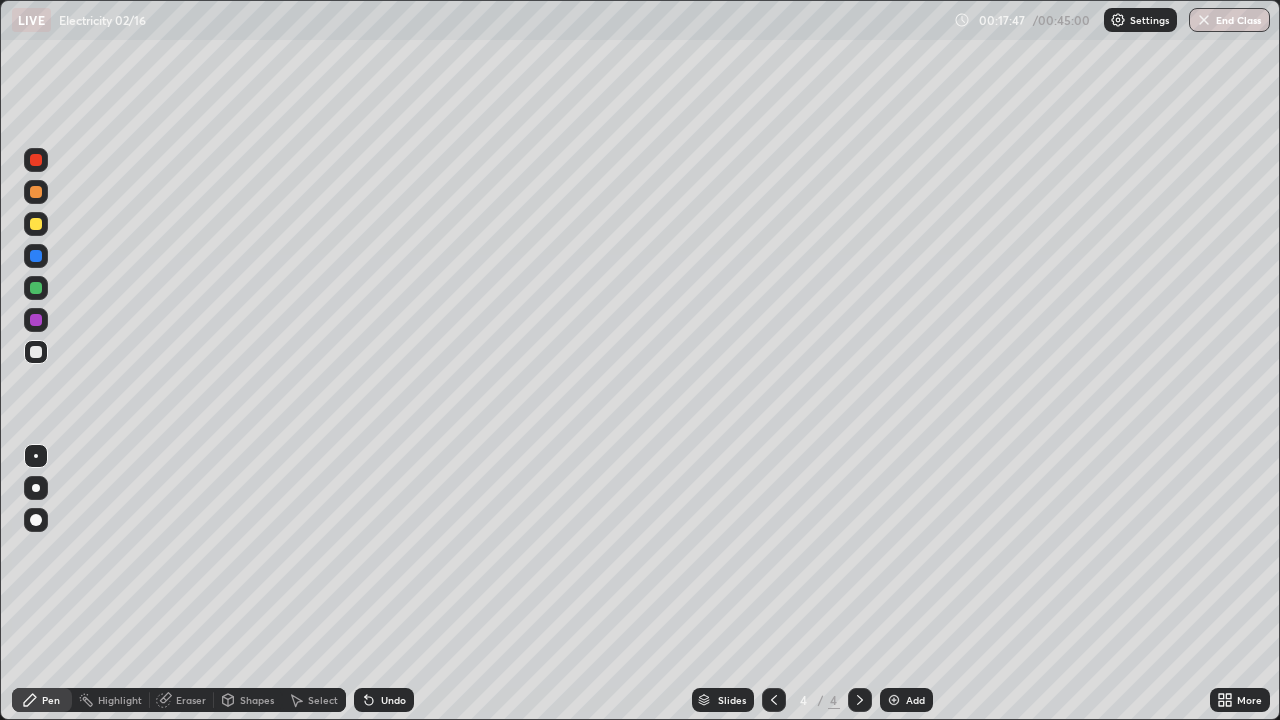 click on "Undo" at bounding box center (393, 700) 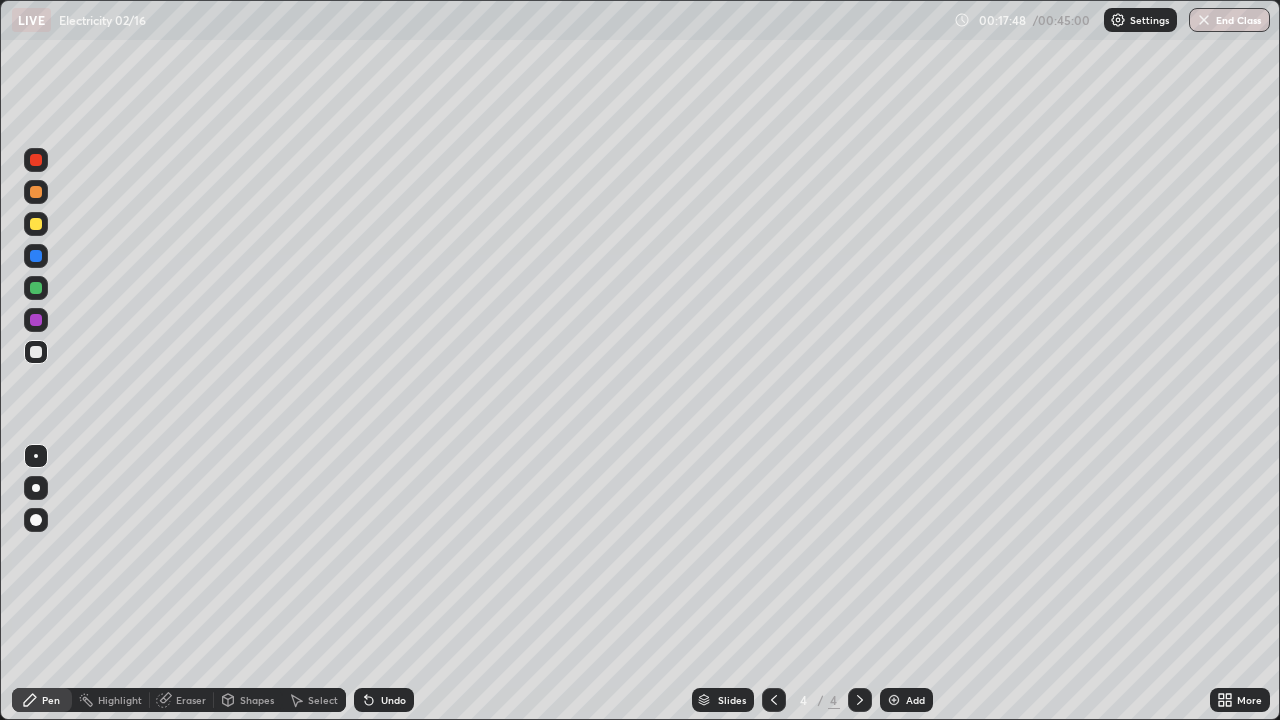 click on "Undo" at bounding box center (393, 700) 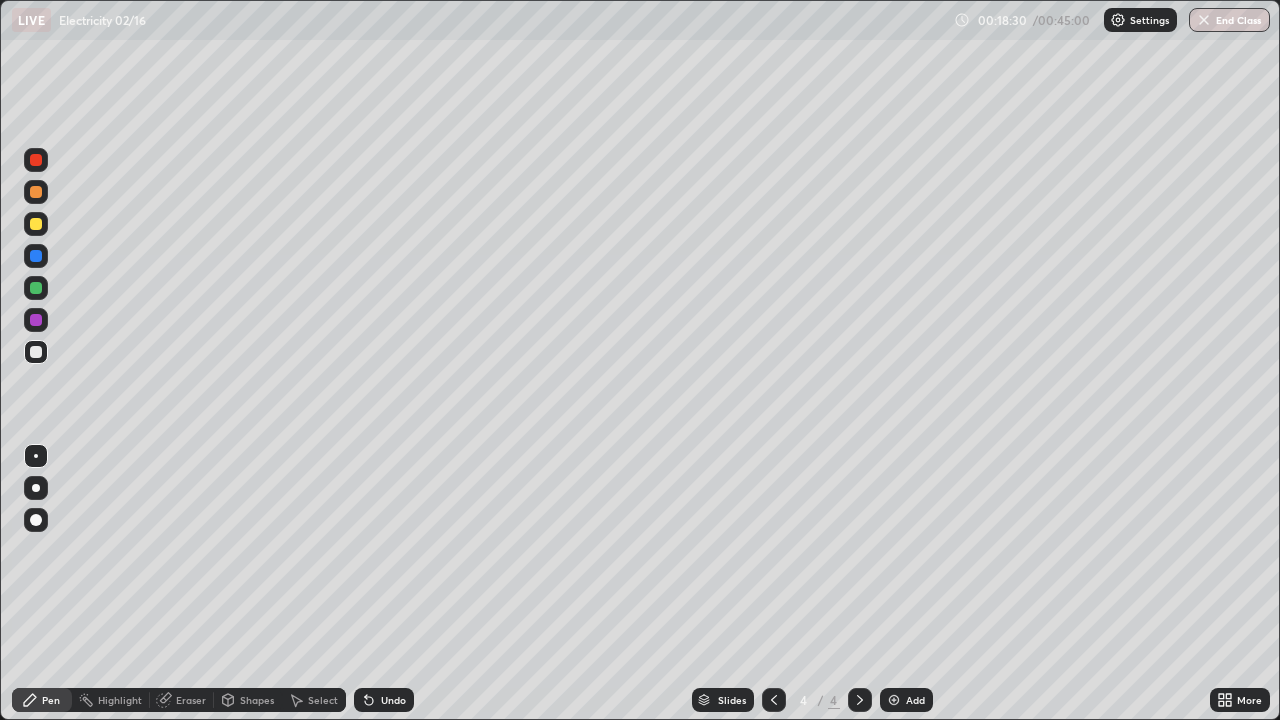 click 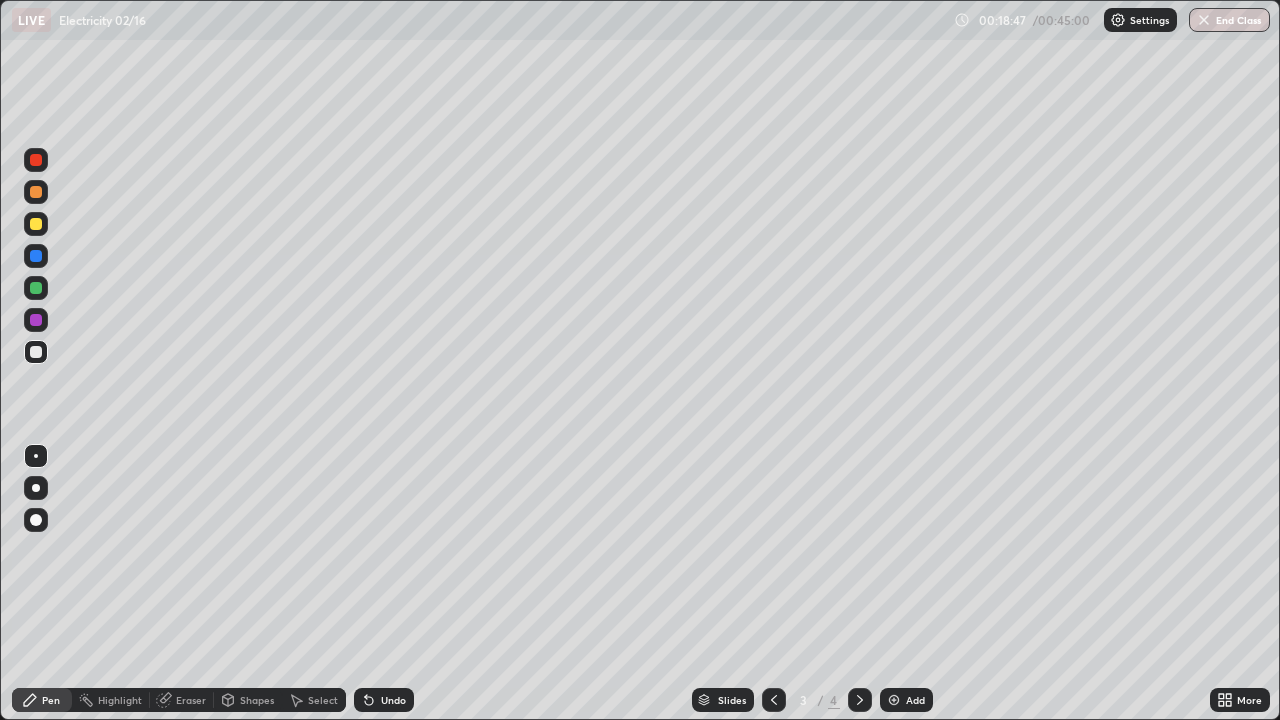 click 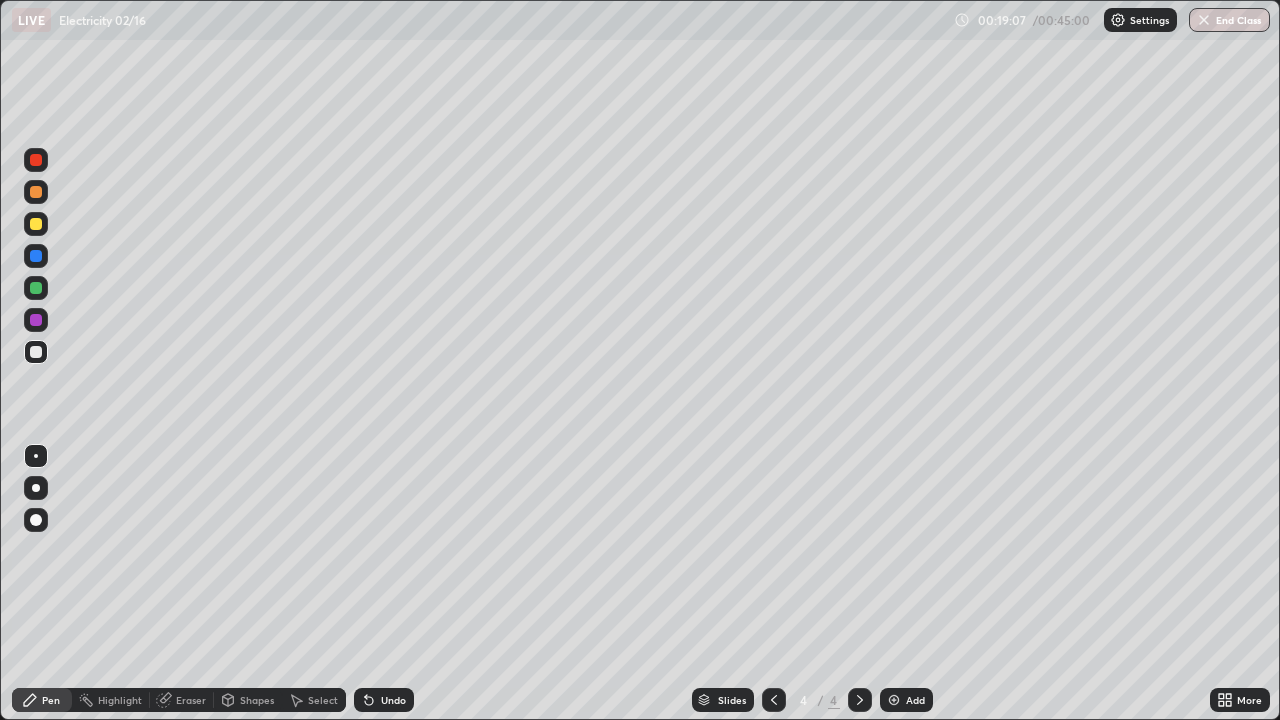 click on "Add" at bounding box center (906, 700) 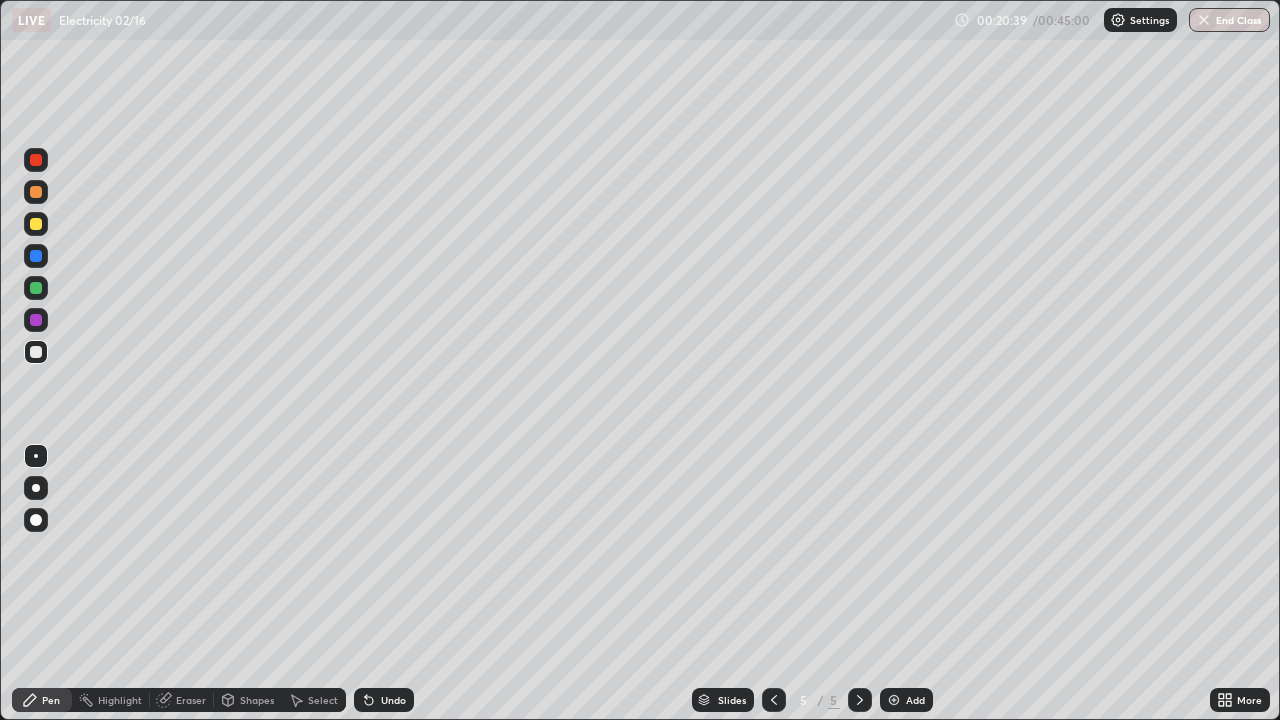 click at bounding box center (36, 224) 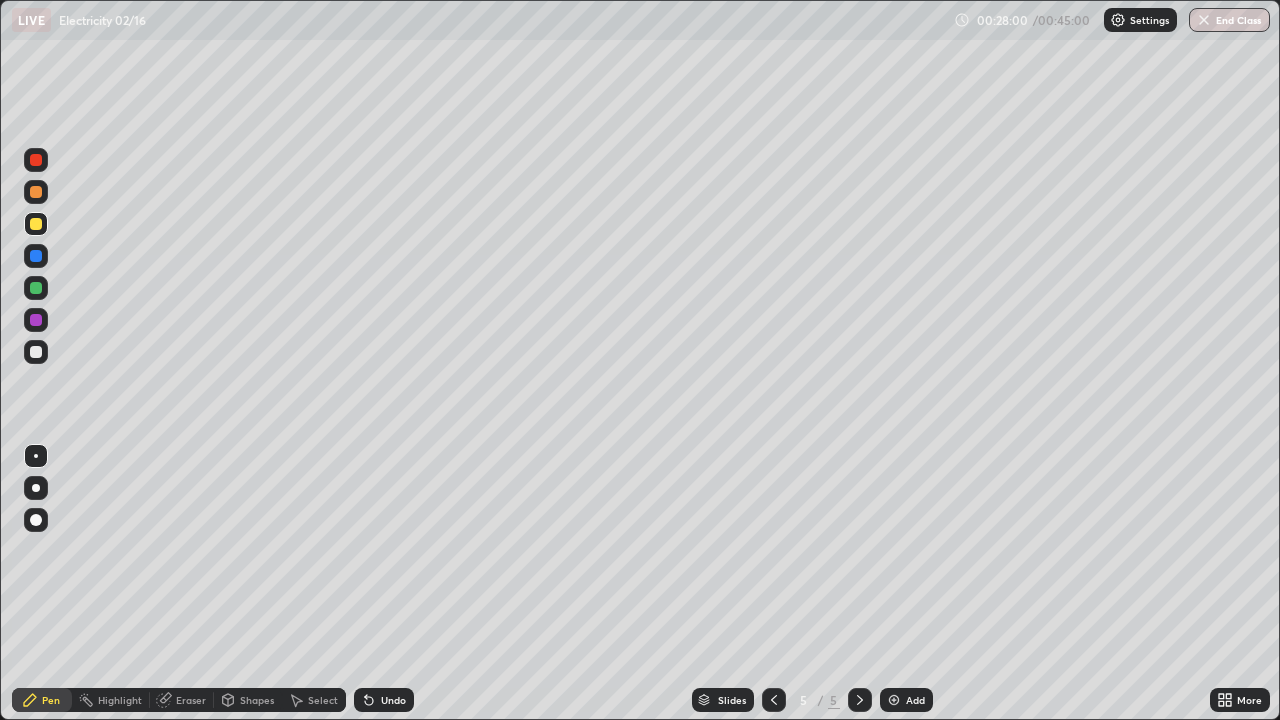 click at bounding box center (894, 700) 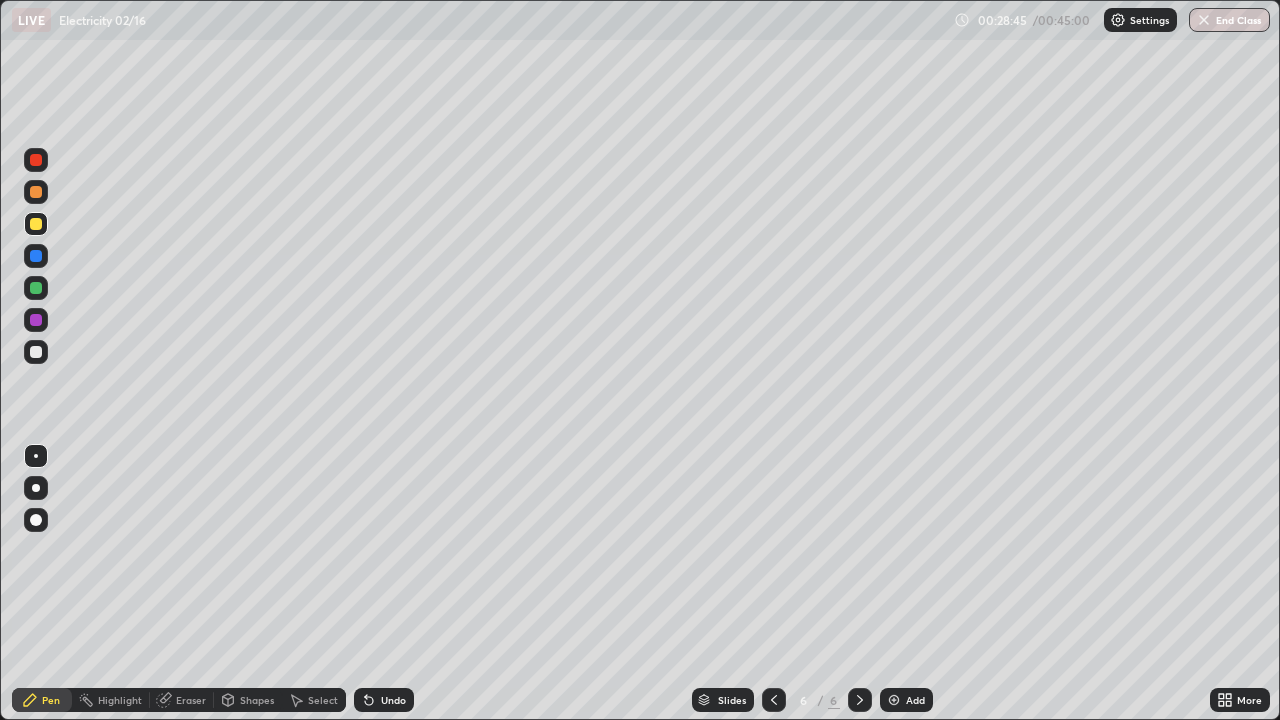 click on "Undo" at bounding box center [393, 700] 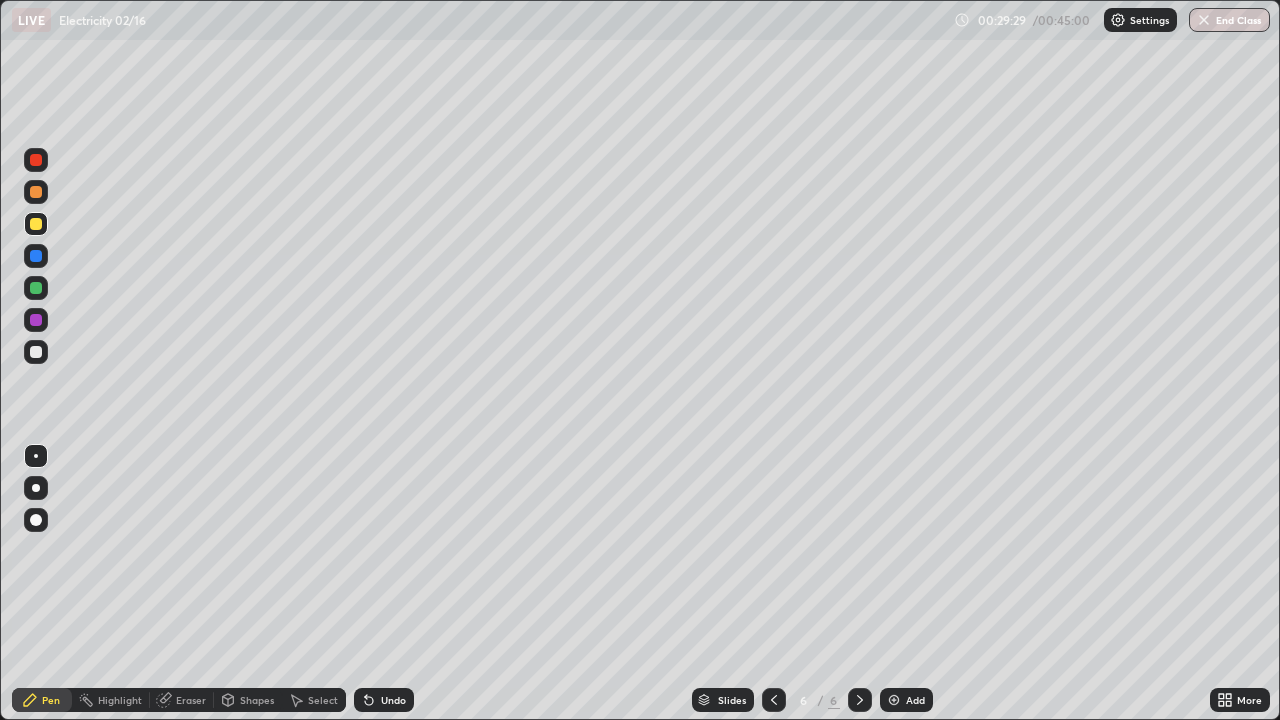 click on "Undo" at bounding box center [393, 700] 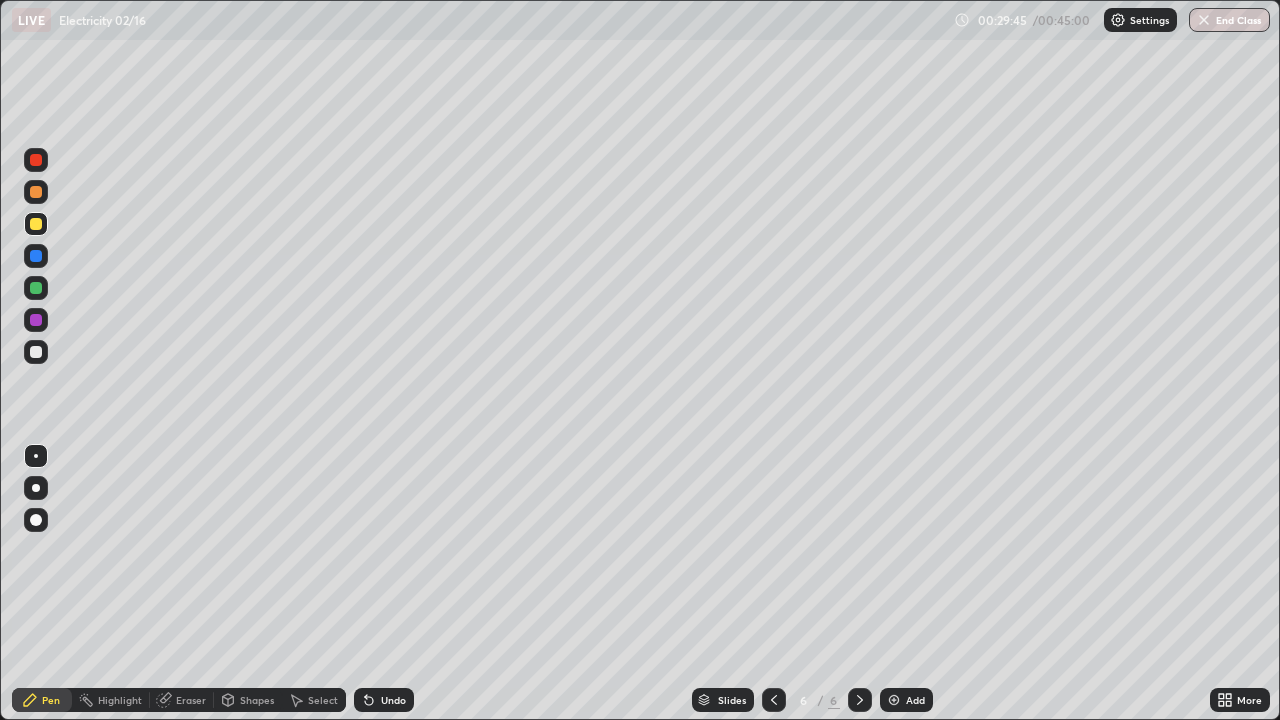 click on "Eraser" at bounding box center [191, 700] 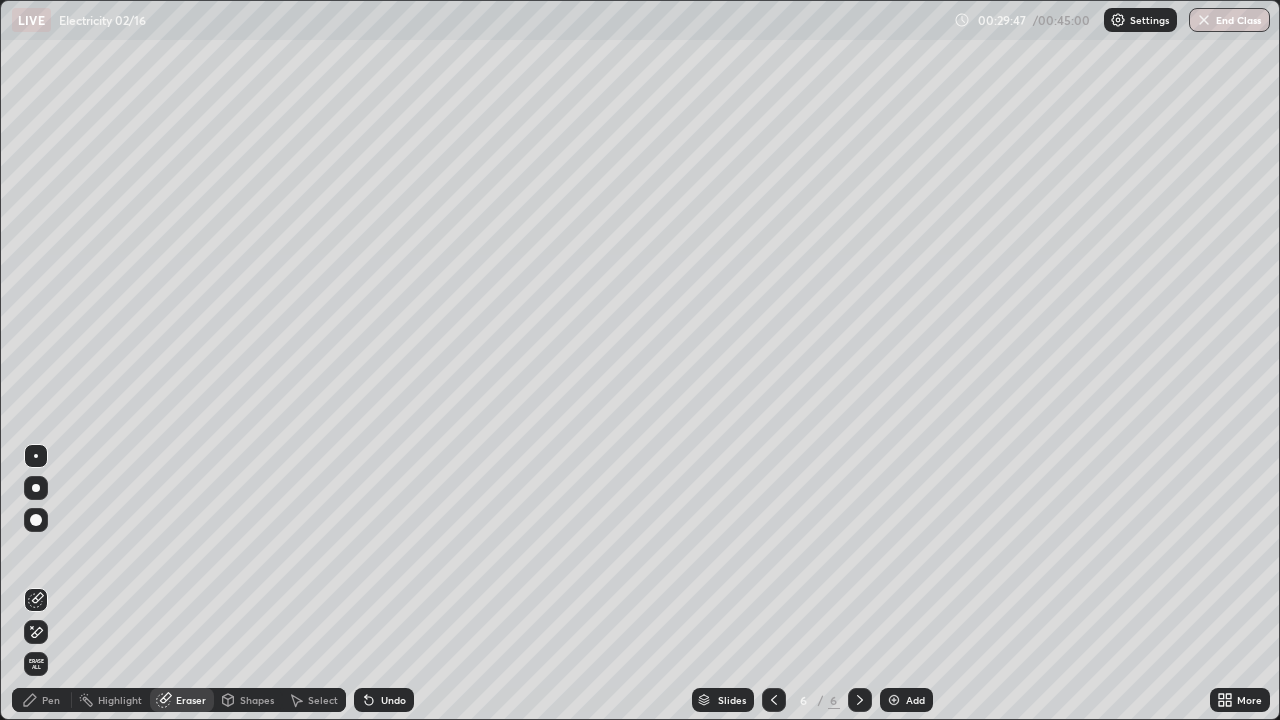 click on "Pen" at bounding box center [51, 700] 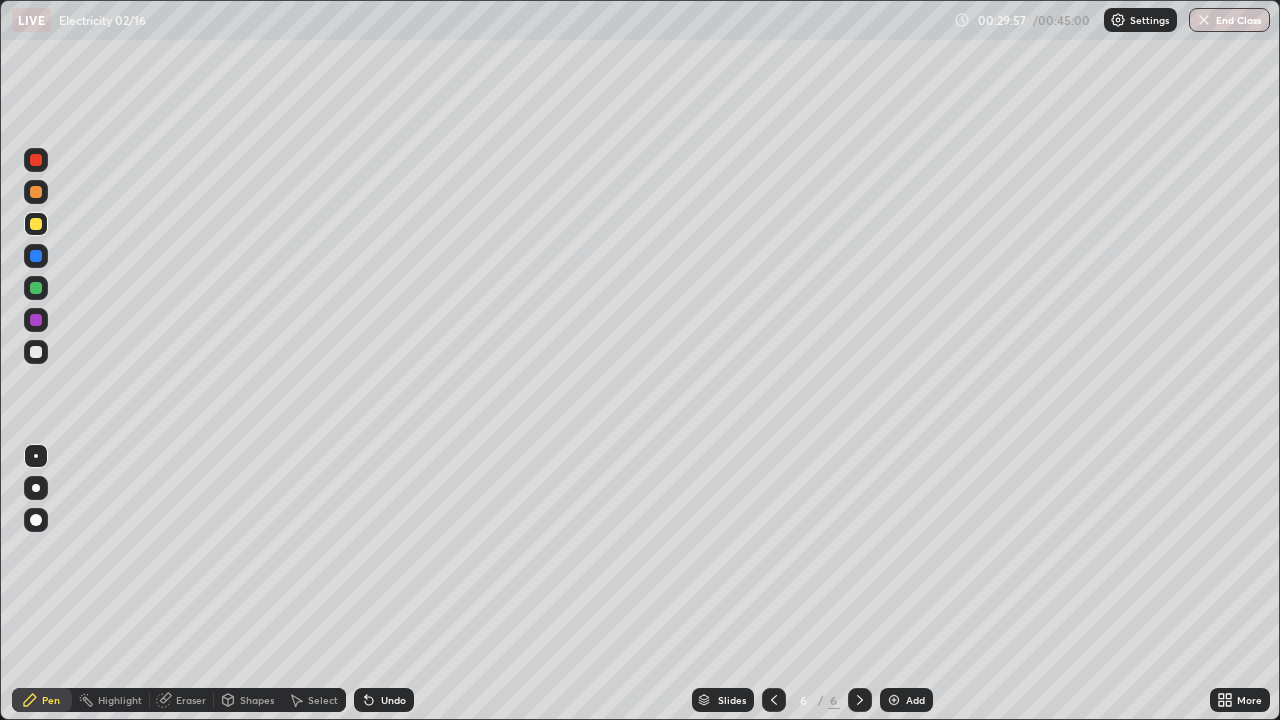 click at bounding box center [36, 352] 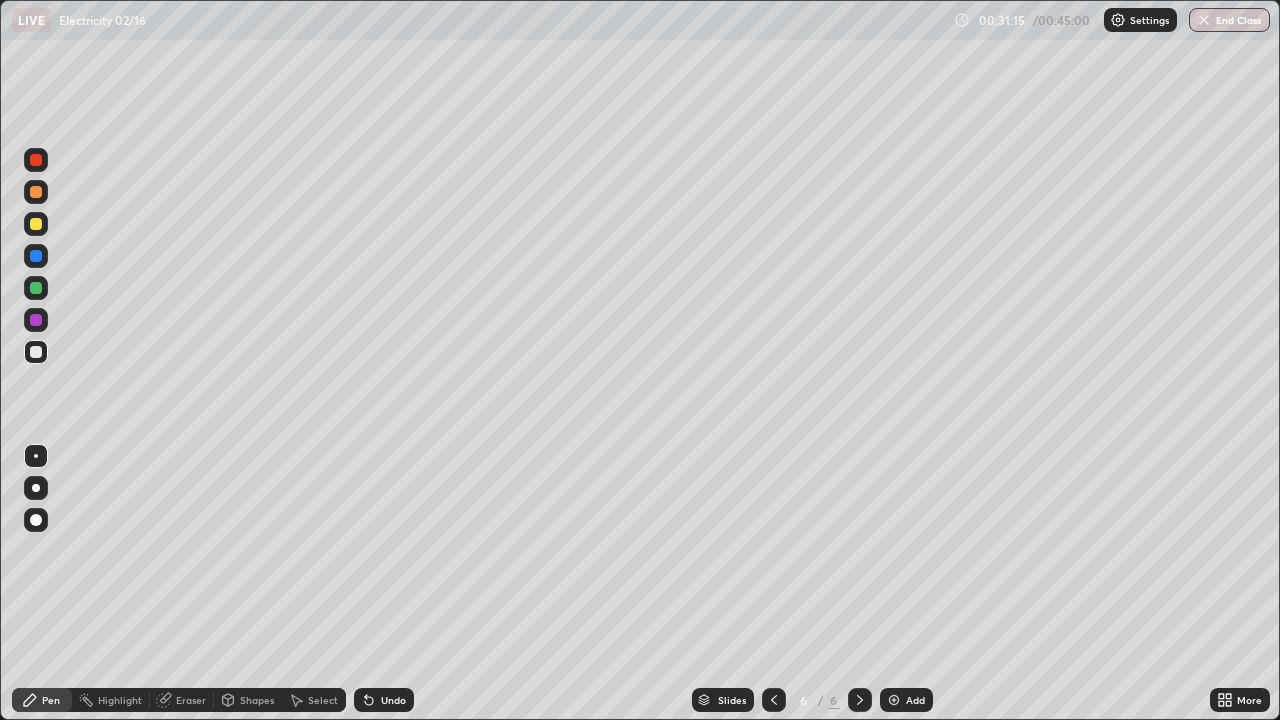 click on "Eraser" at bounding box center [191, 700] 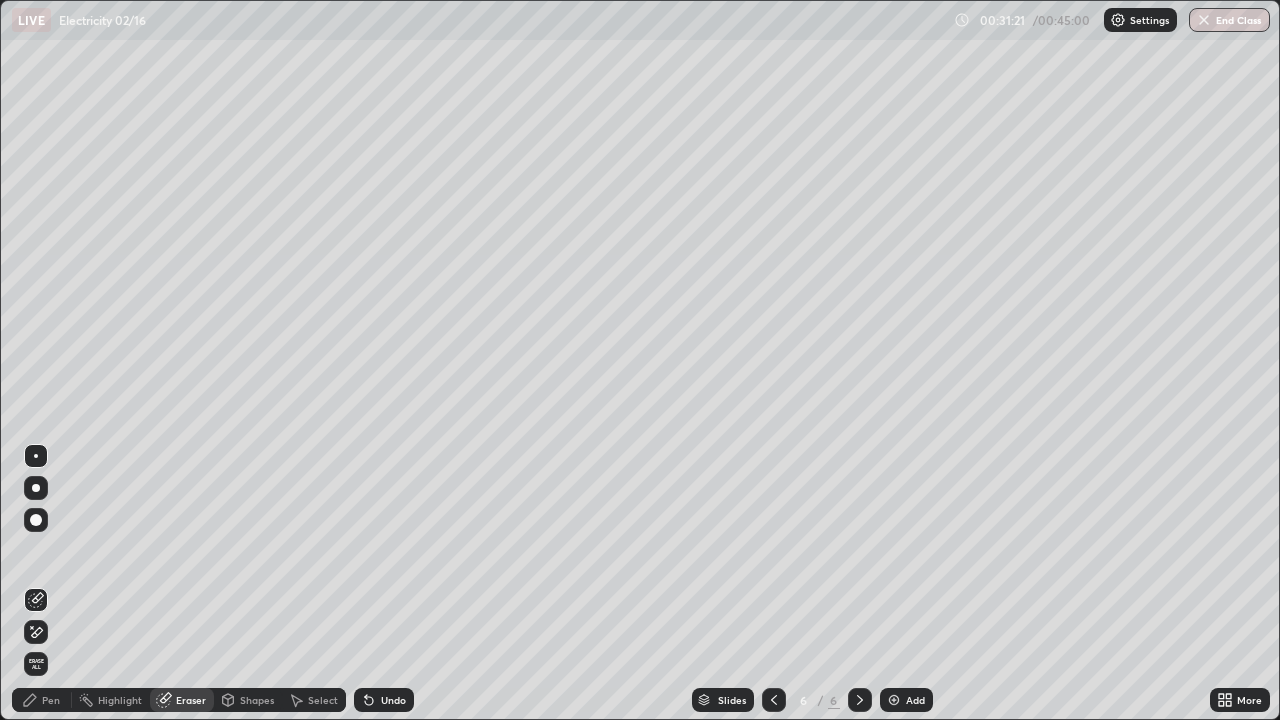click on "Pen" at bounding box center [51, 700] 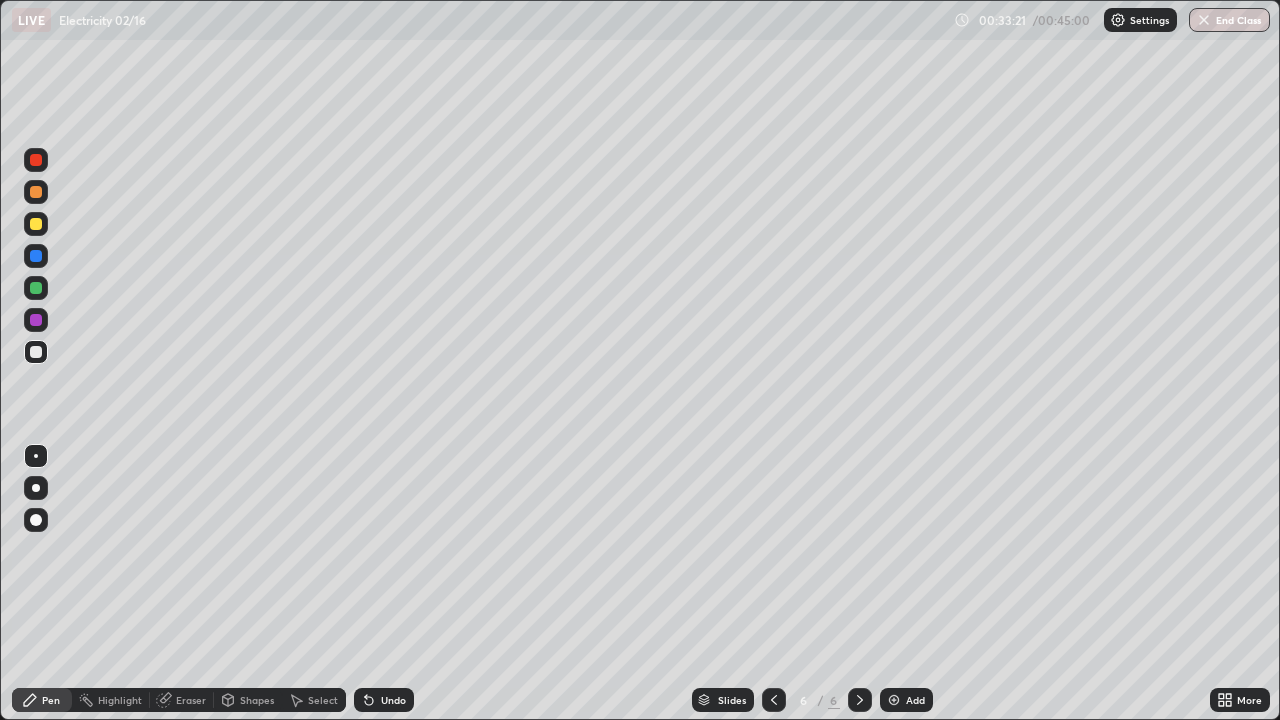 click at bounding box center [36, 224] 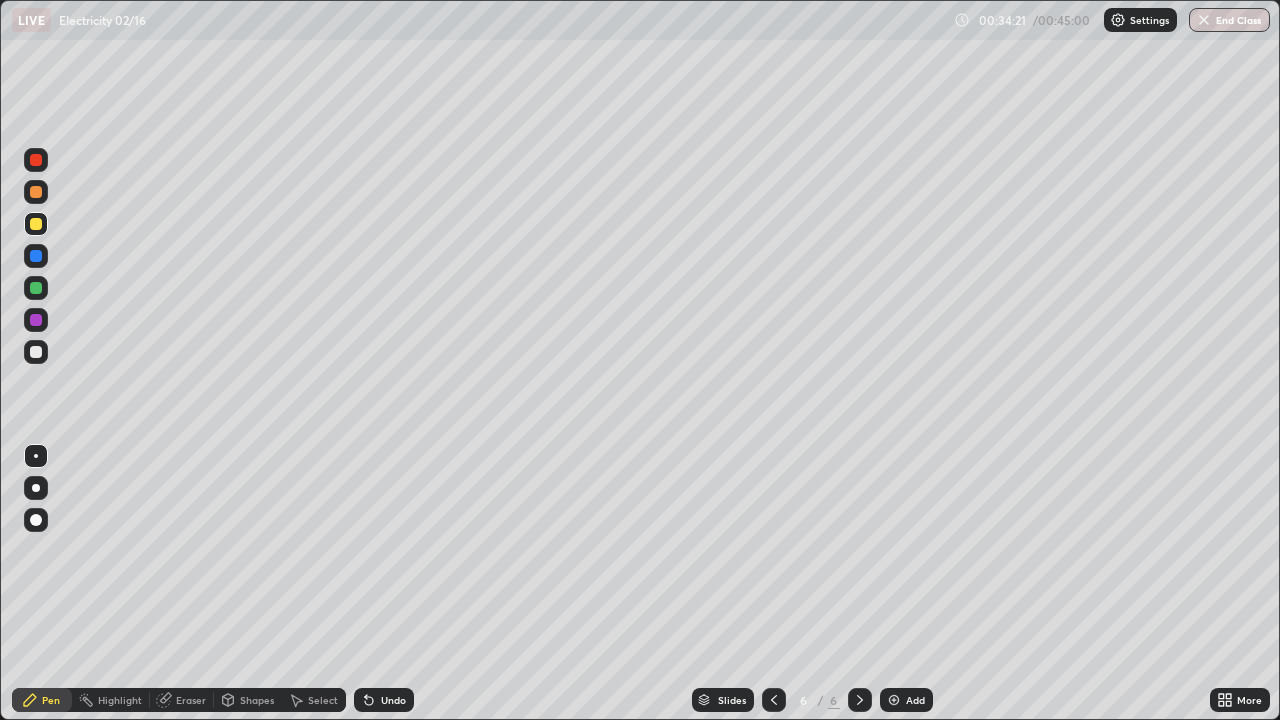 click on "Add" at bounding box center (906, 700) 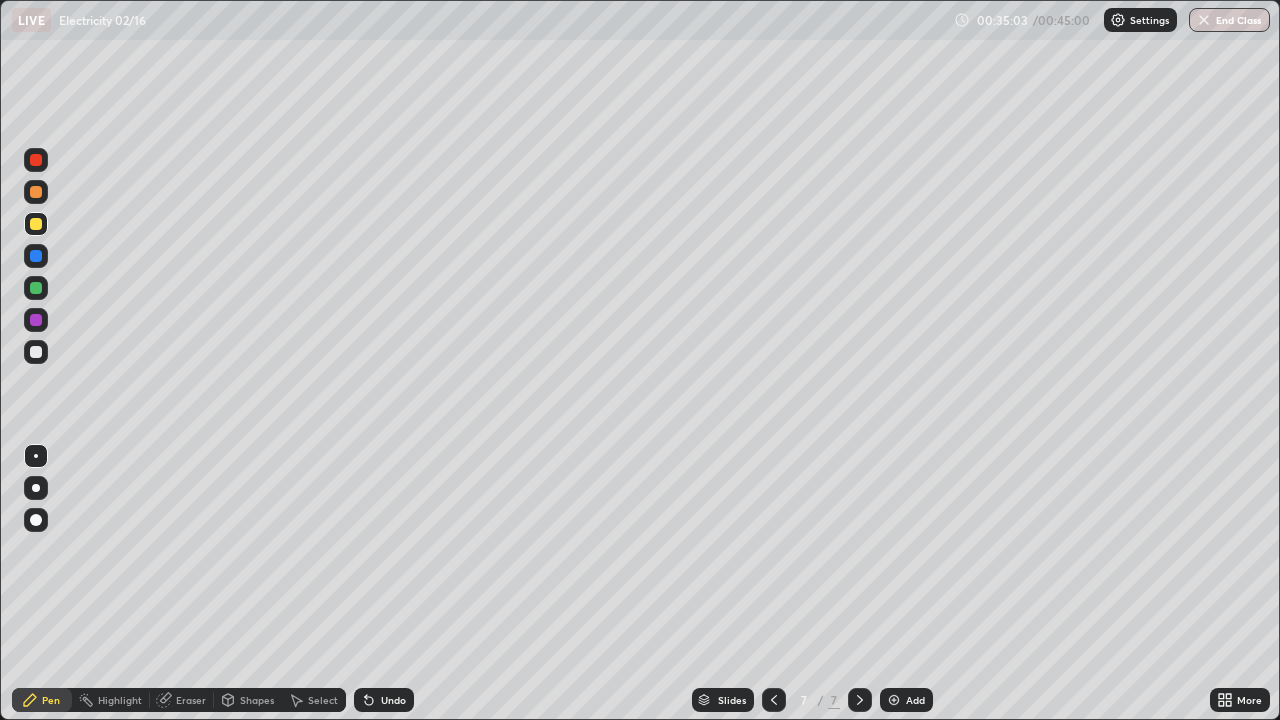 click at bounding box center (36, 352) 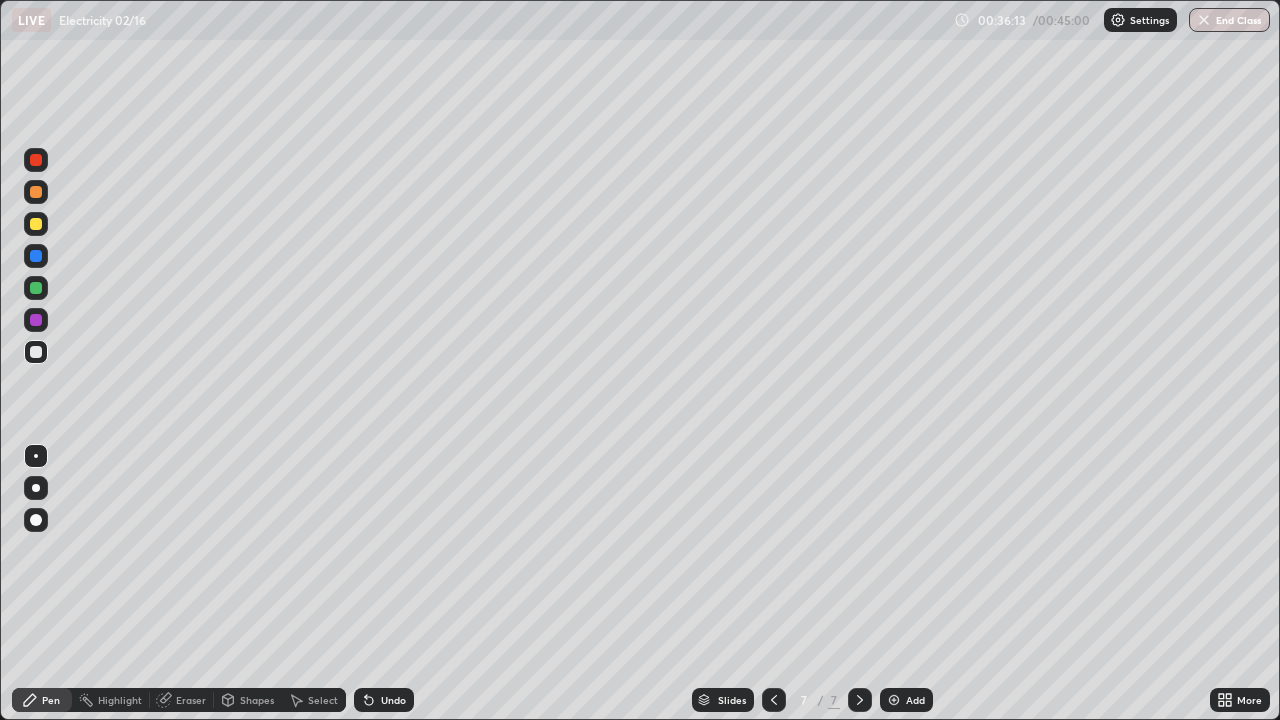 click at bounding box center [36, 224] 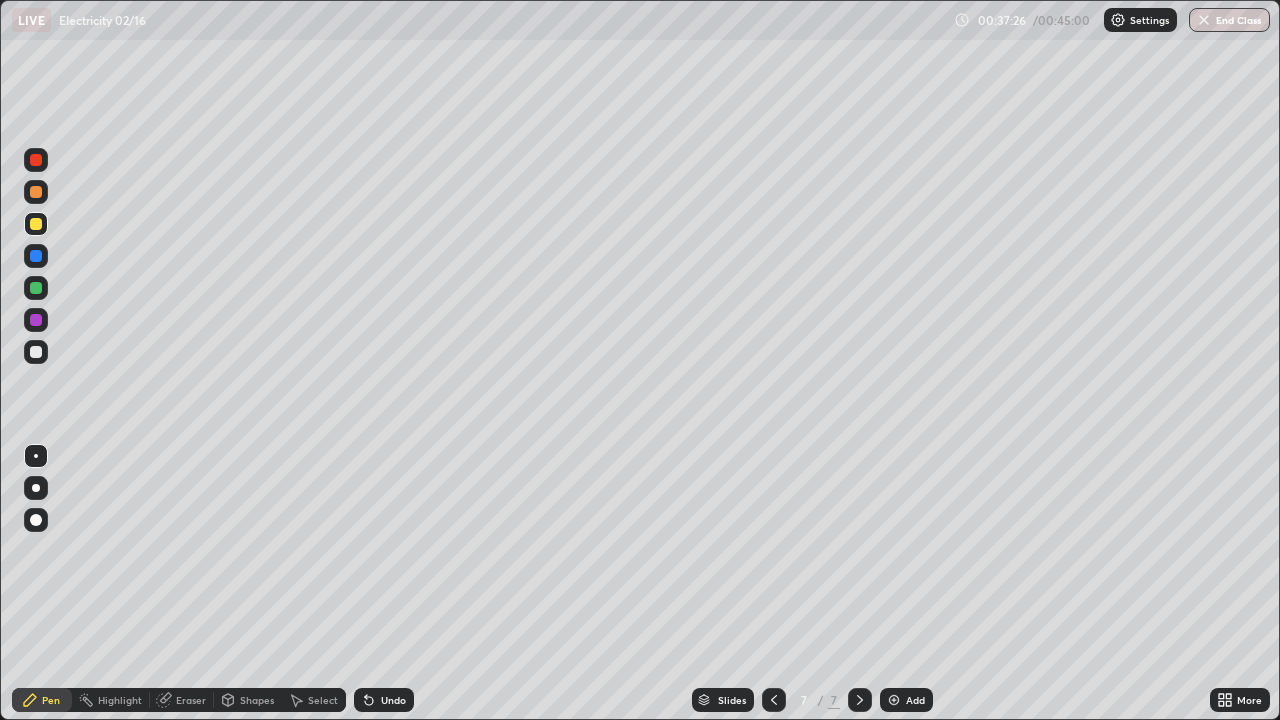 click 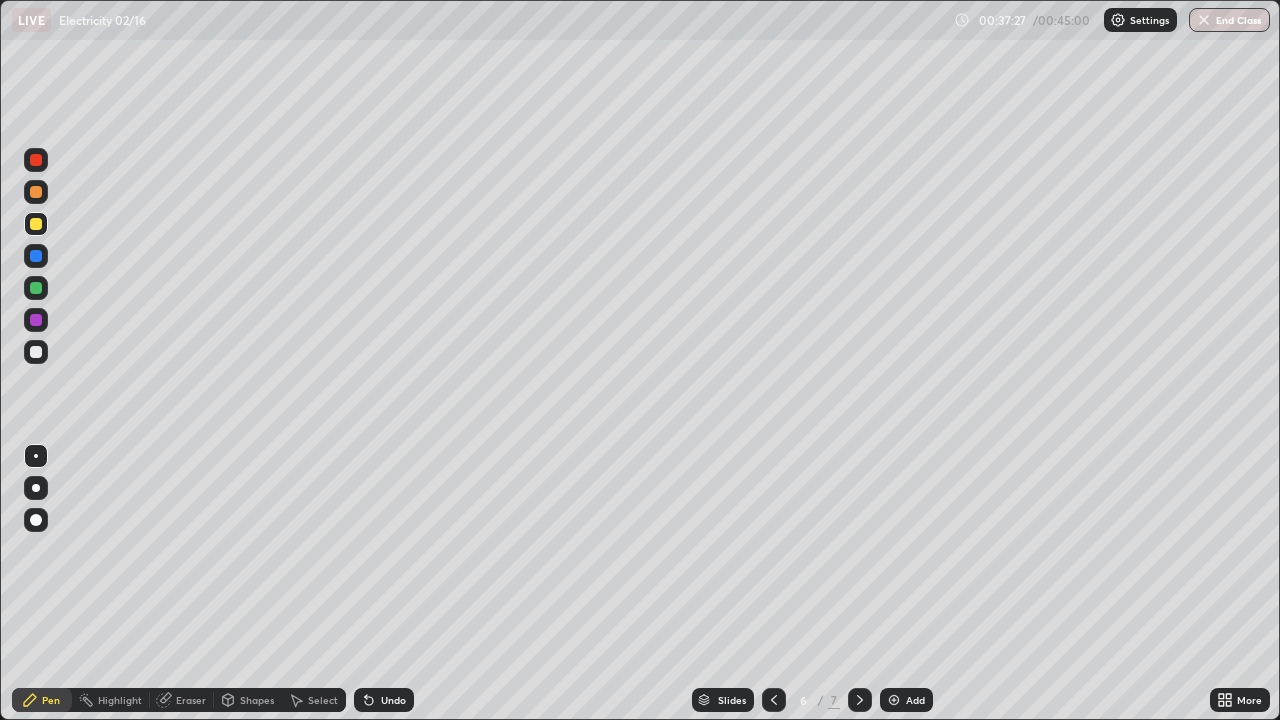 click at bounding box center [774, 700] 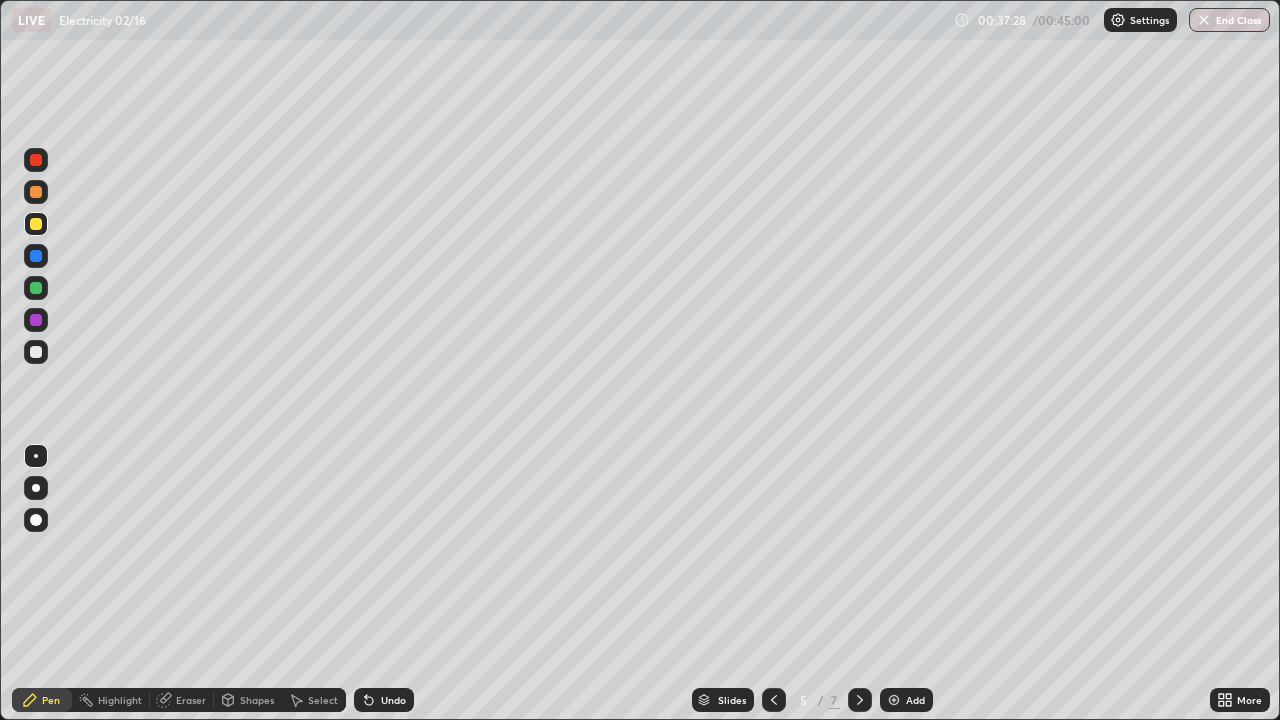 click 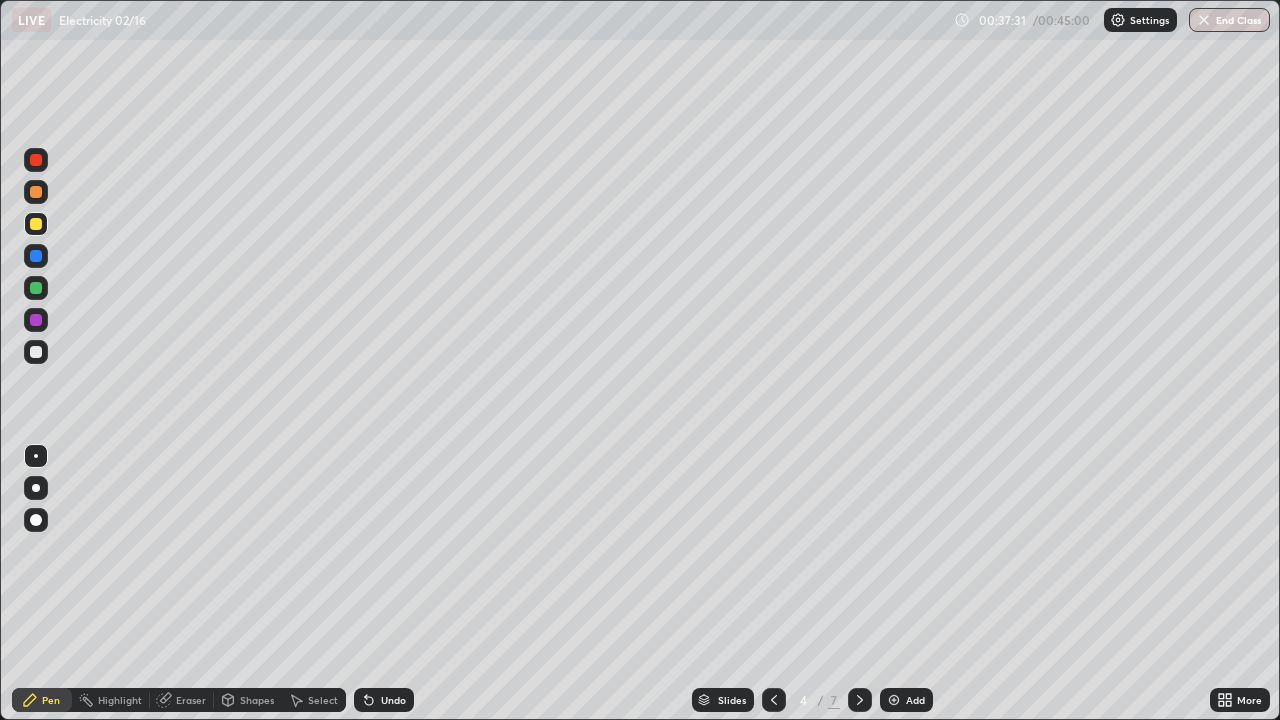 click 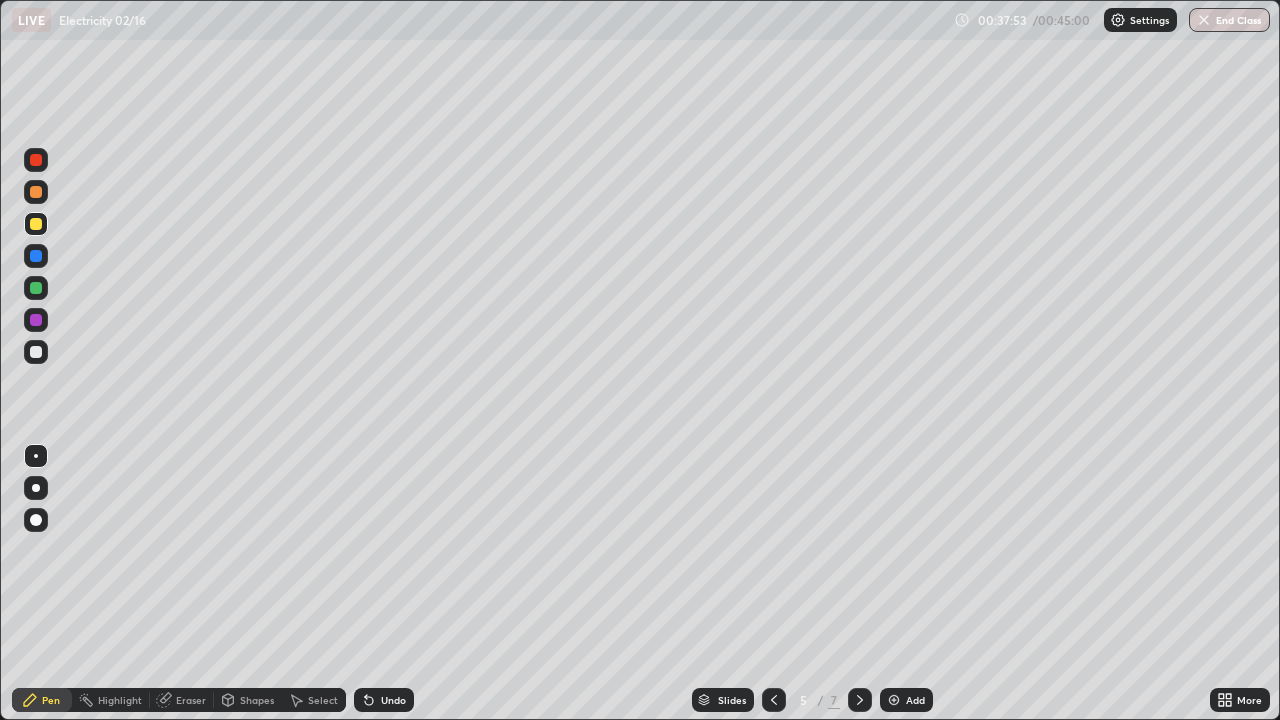 click on "Undo" at bounding box center (393, 700) 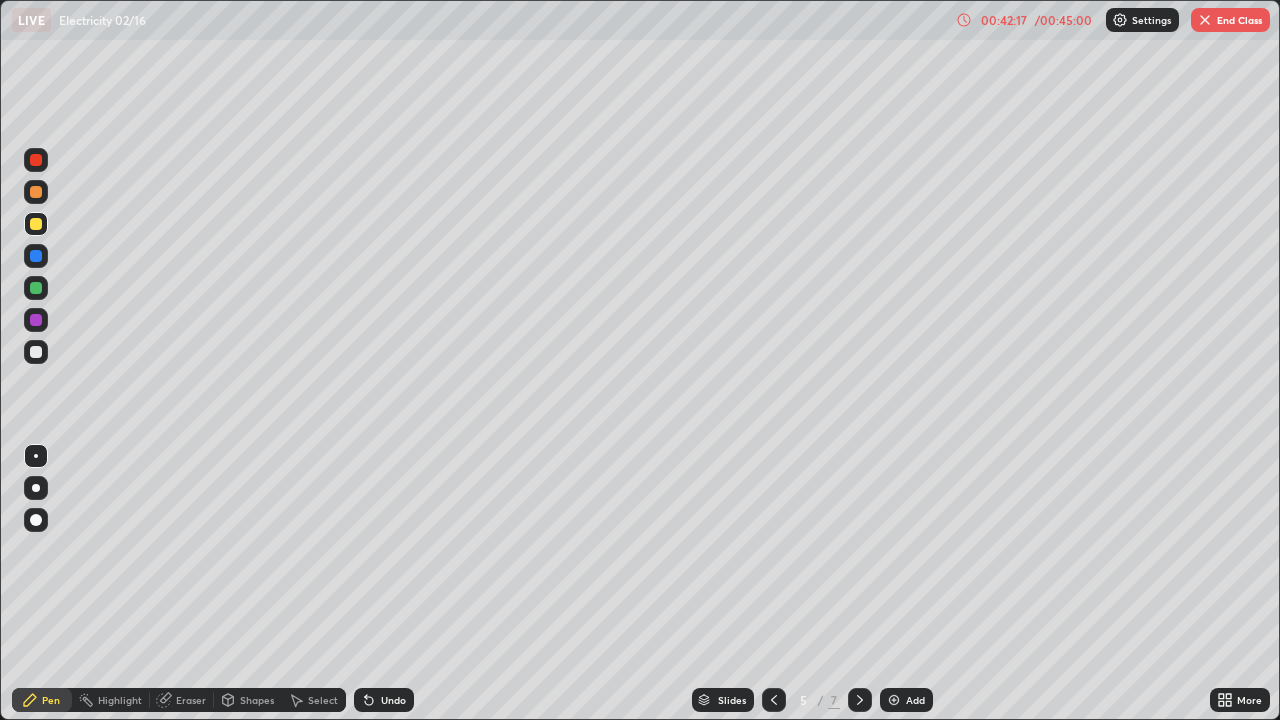 click 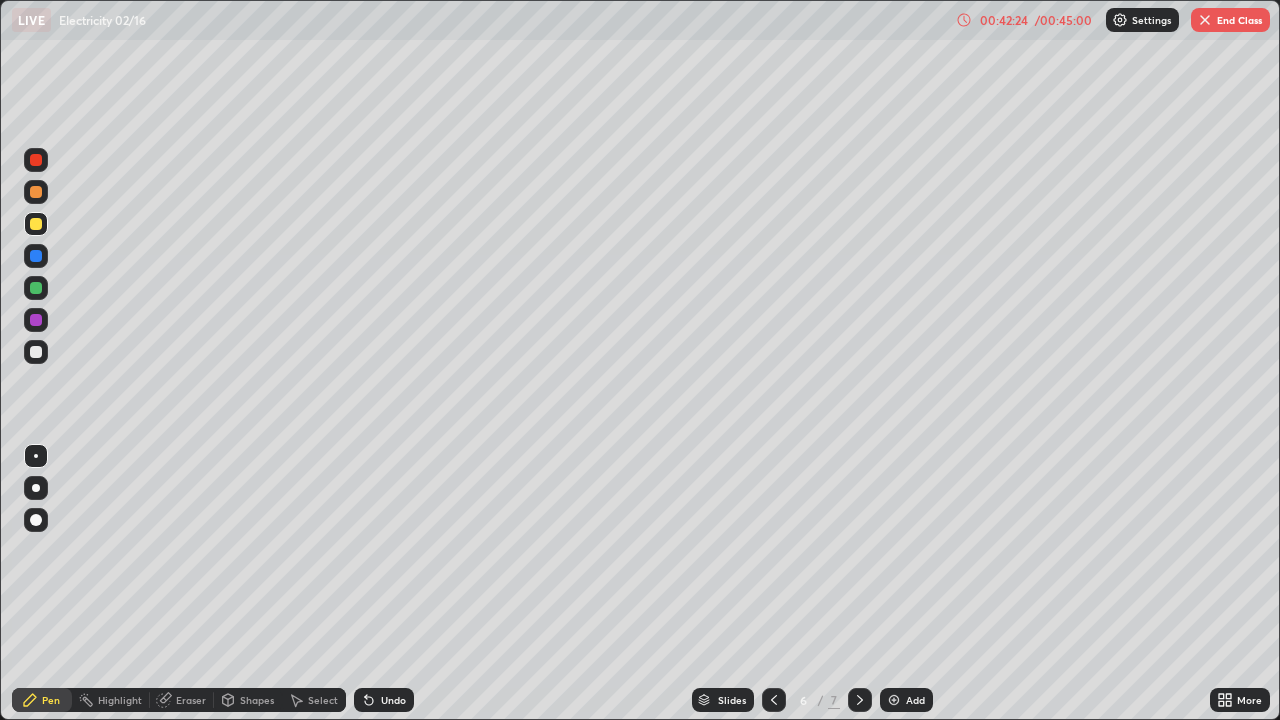 click 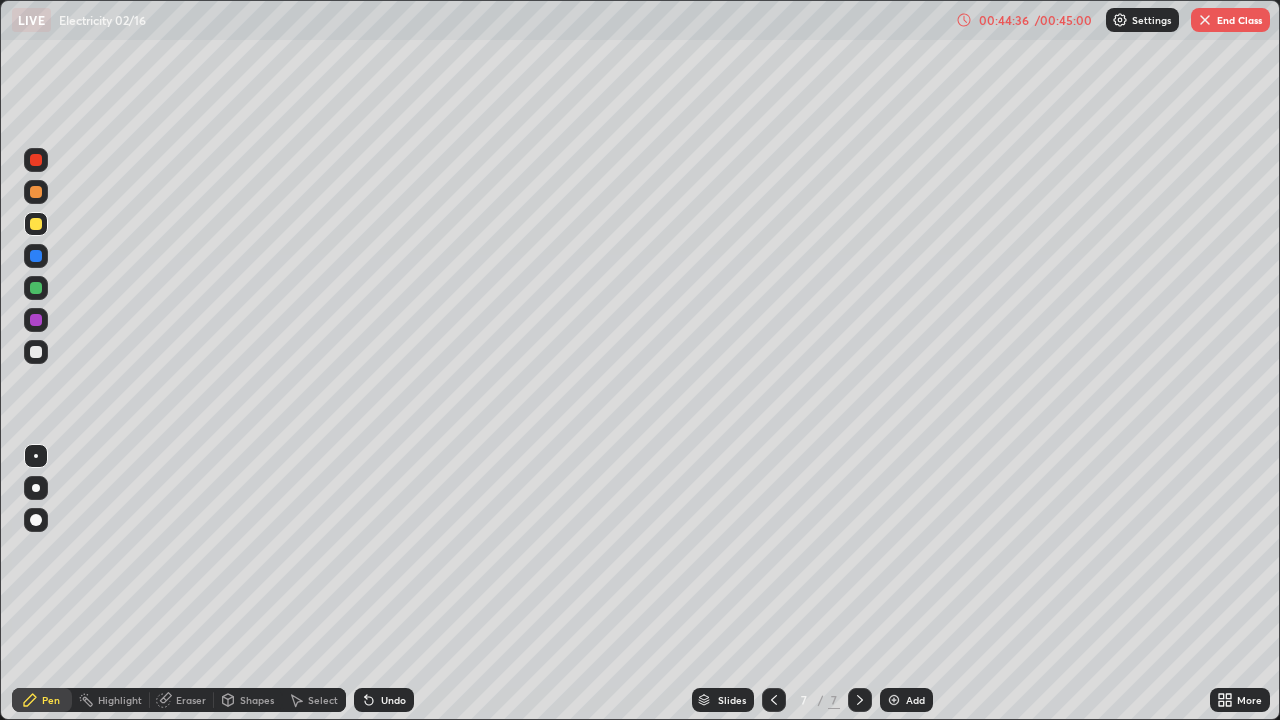 click on "End Class" at bounding box center [1230, 20] 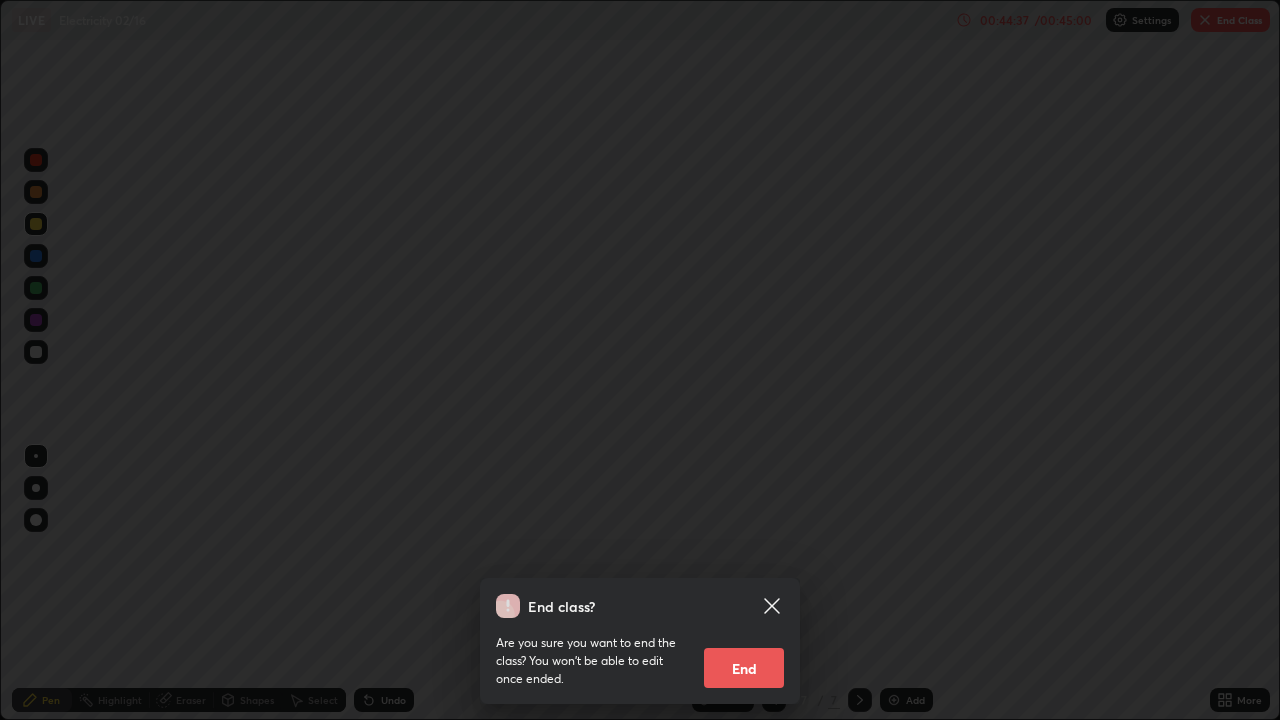 click on "End" at bounding box center [744, 668] 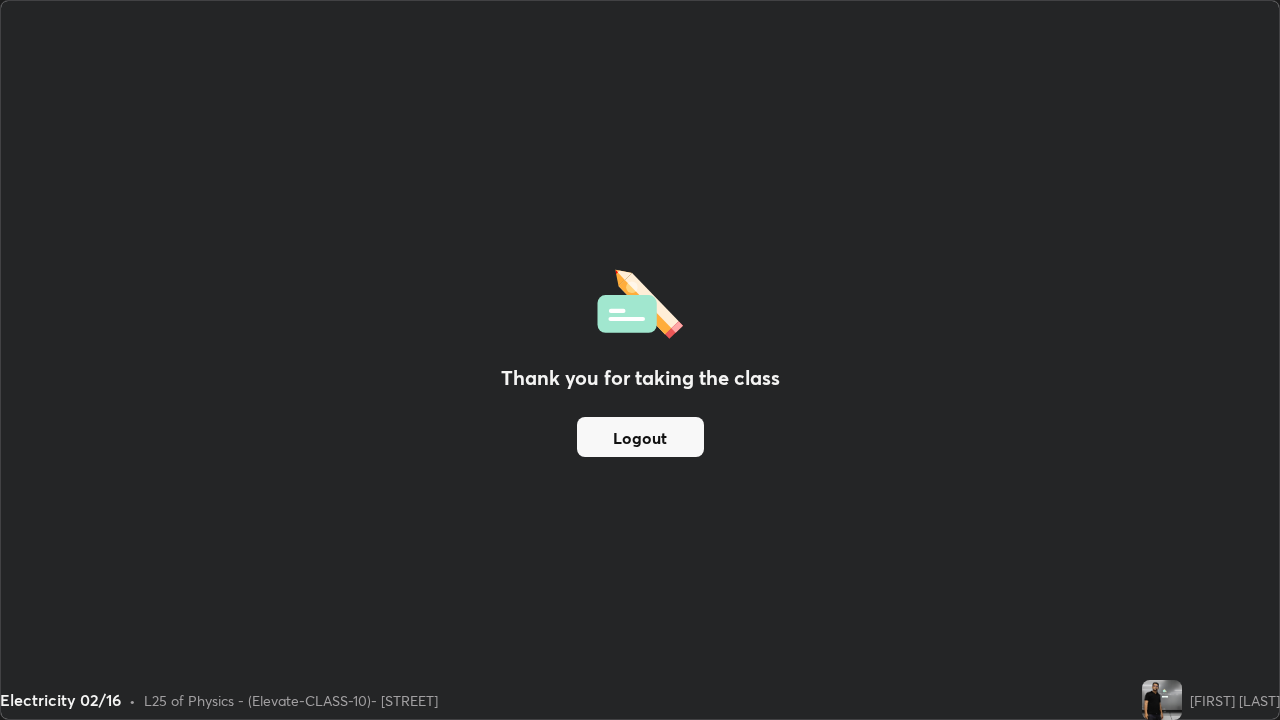 click on "Logout" at bounding box center (640, 437) 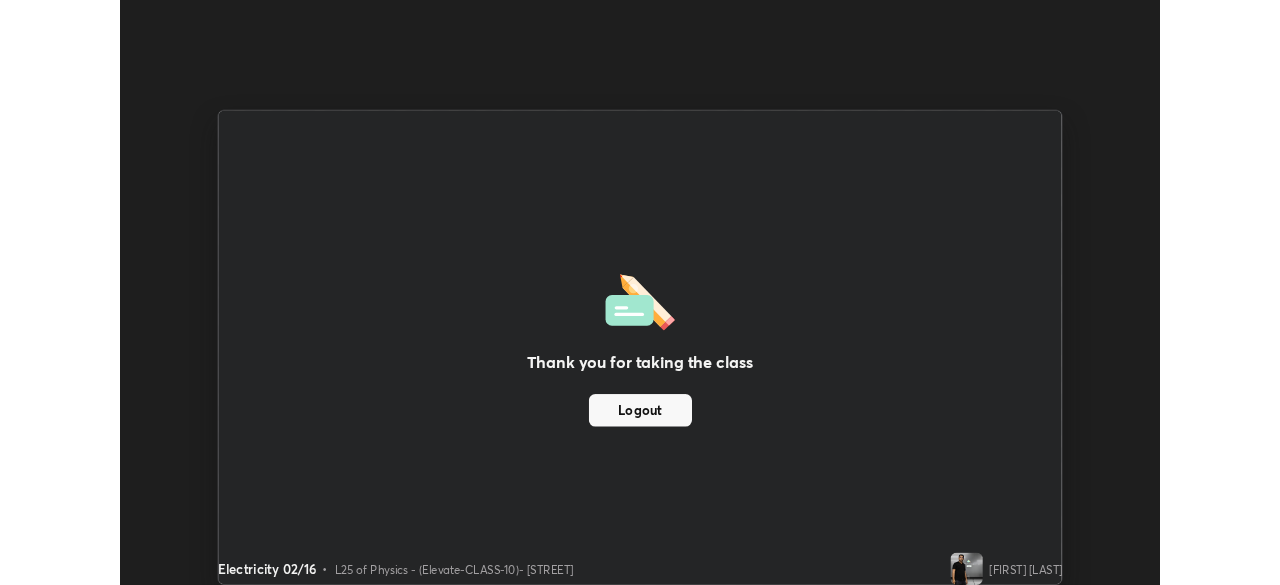 scroll, scrollTop: 585, scrollLeft: 1280, axis: both 